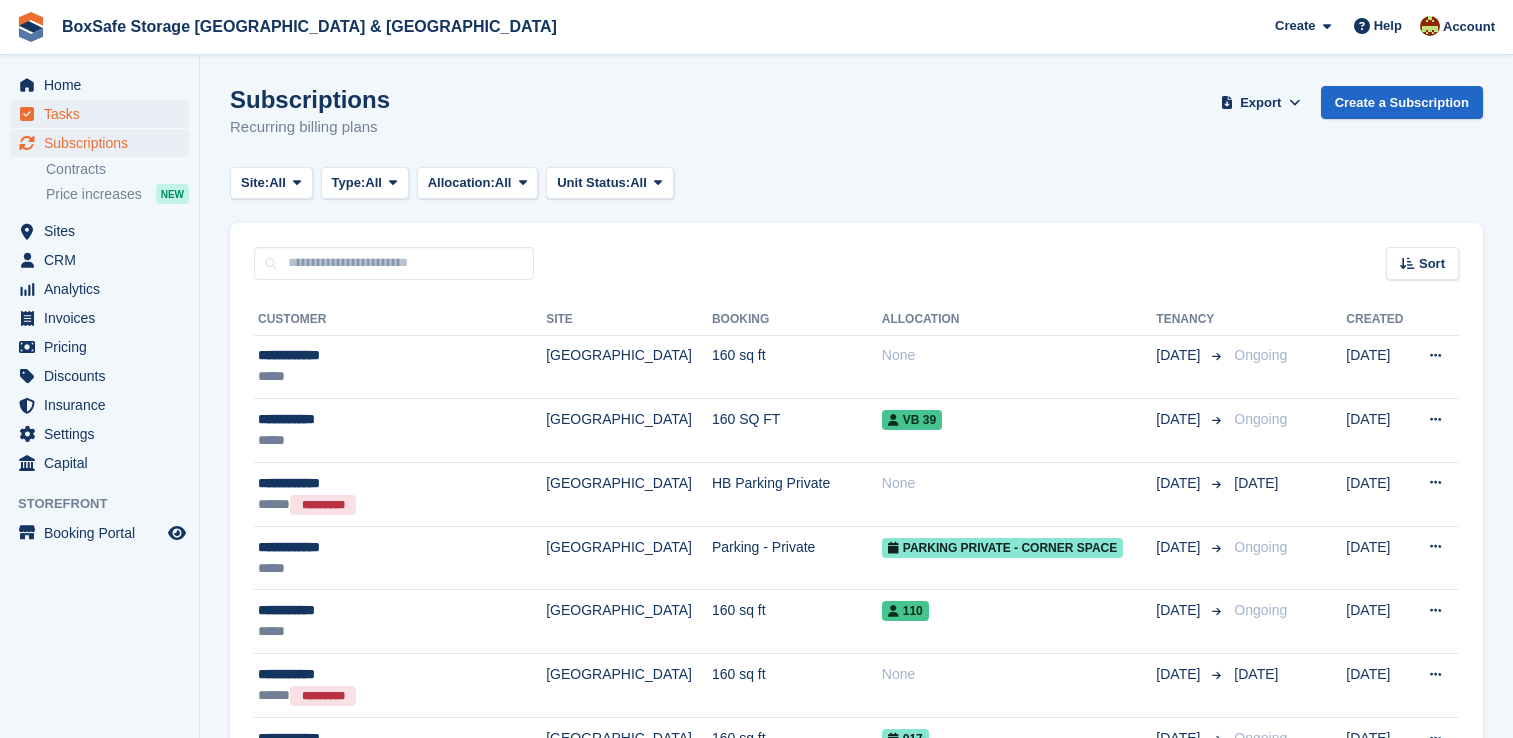 scroll, scrollTop: 0, scrollLeft: 0, axis: both 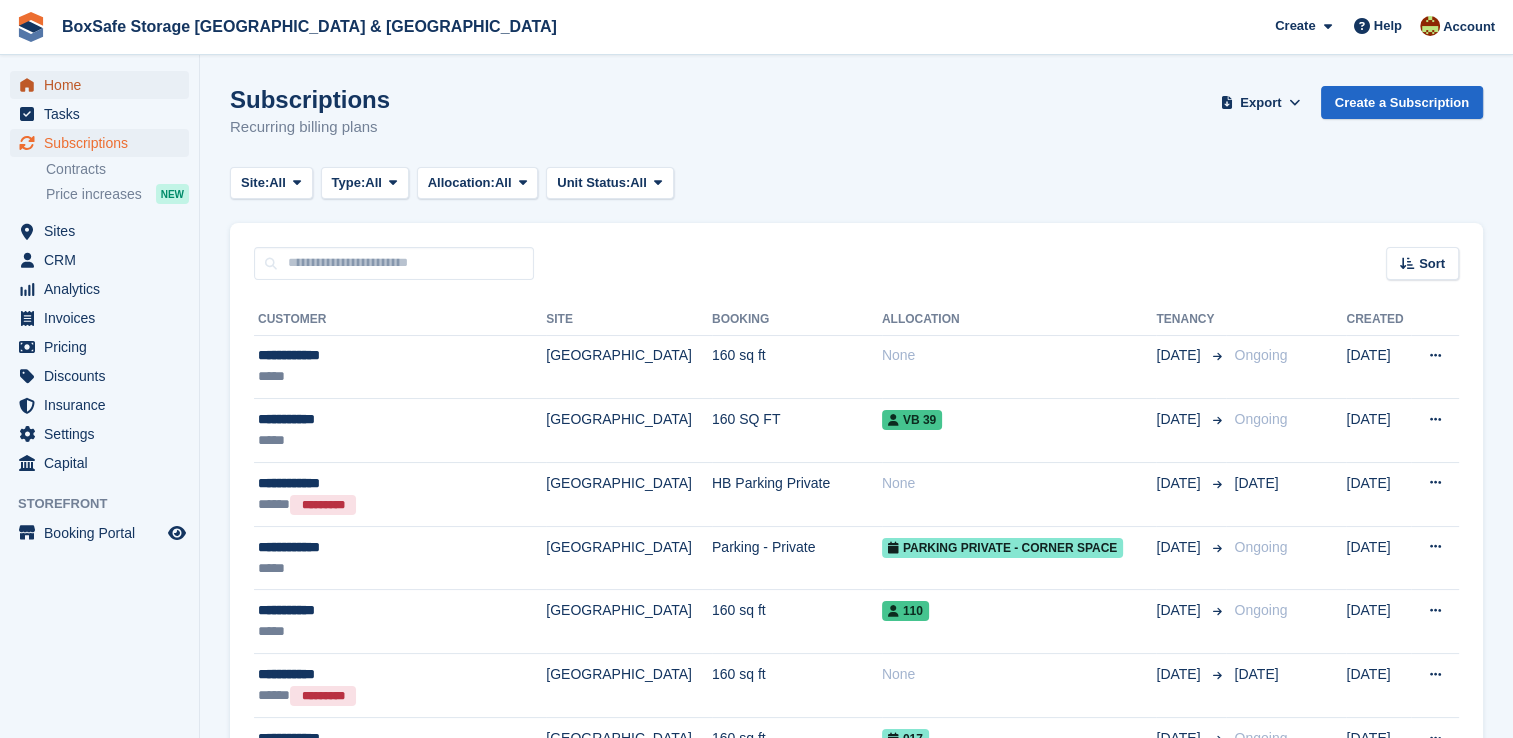 click on "Home" at bounding box center [104, 85] 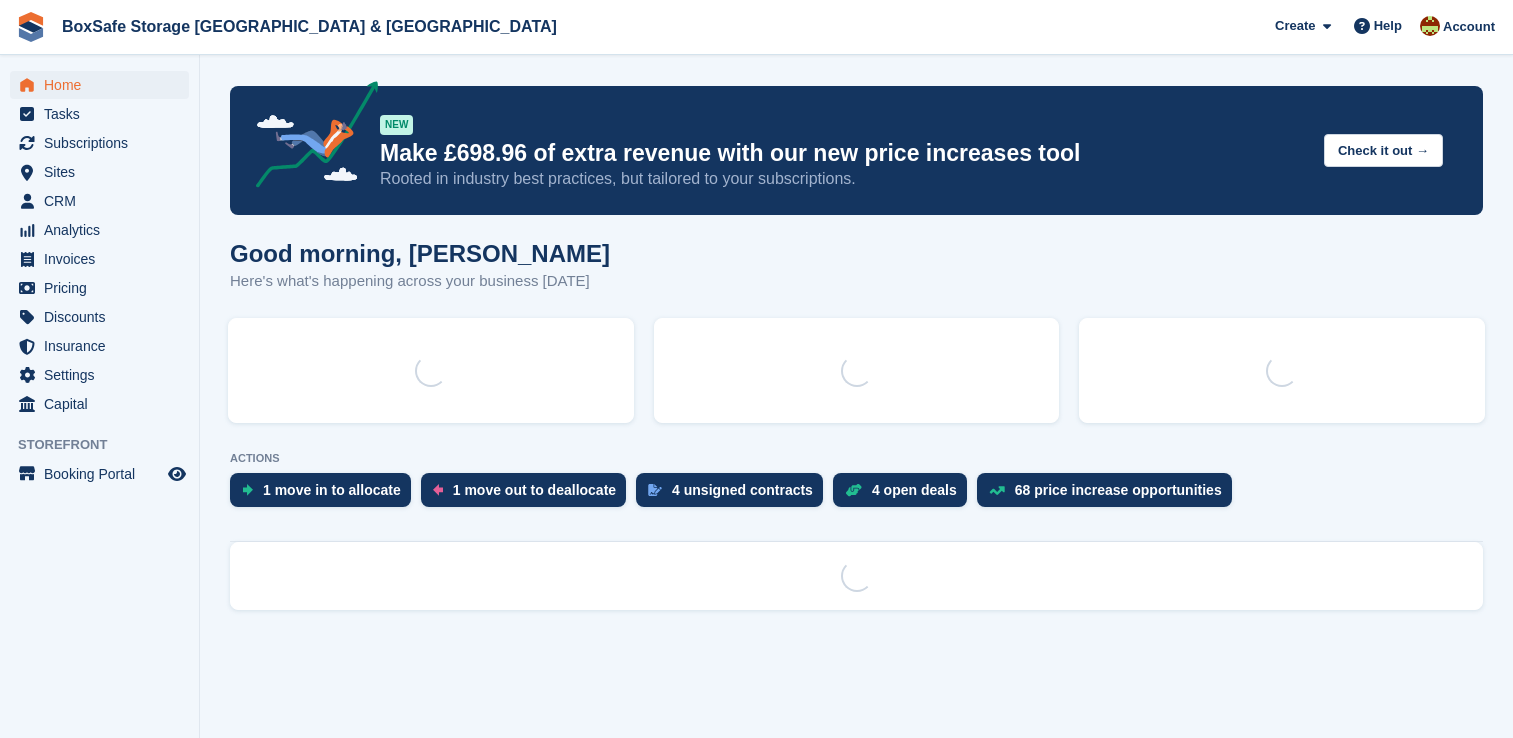 scroll, scrollTop: 0, scrollLeft: 0, axis: both 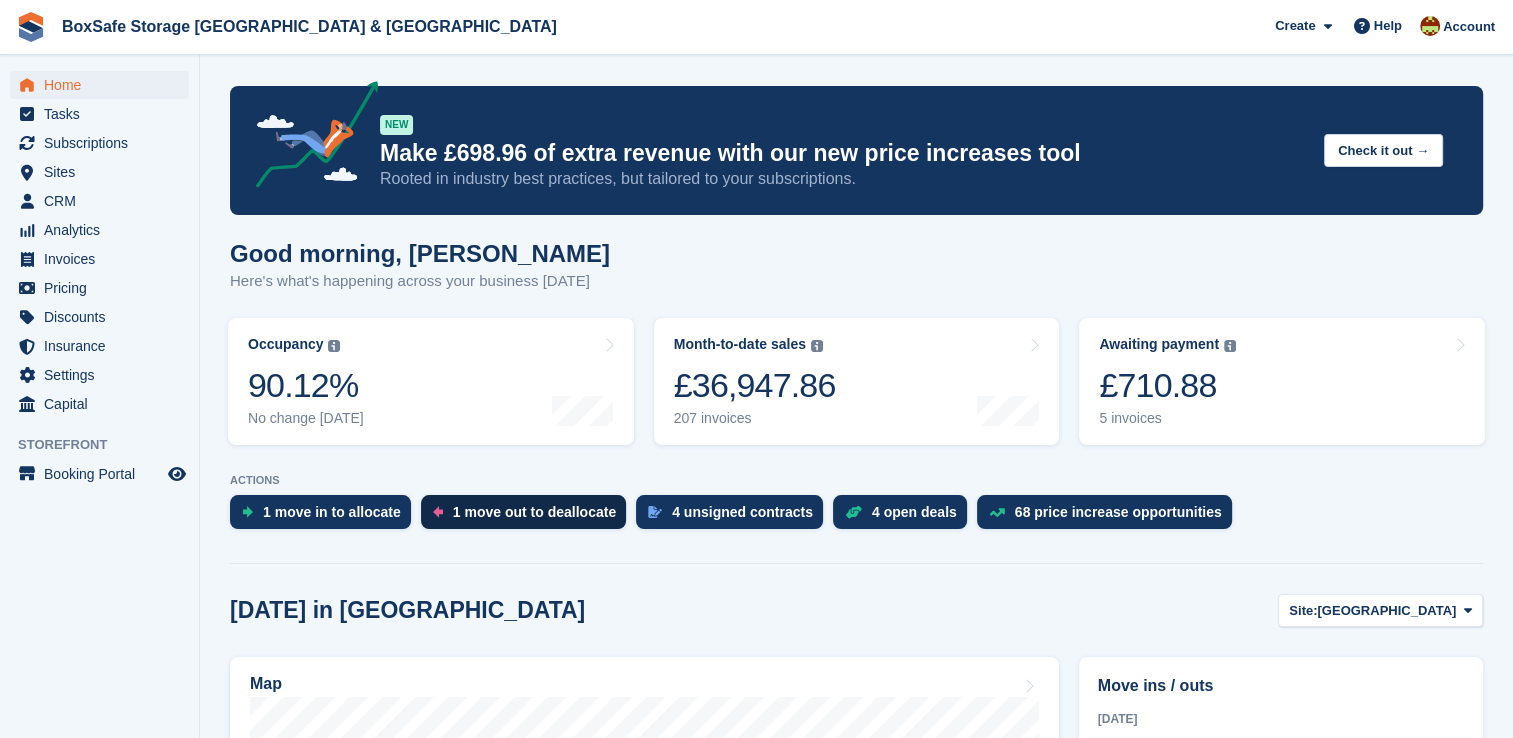 click on "1
move out to deallocate" at bounding box center (523, 512) 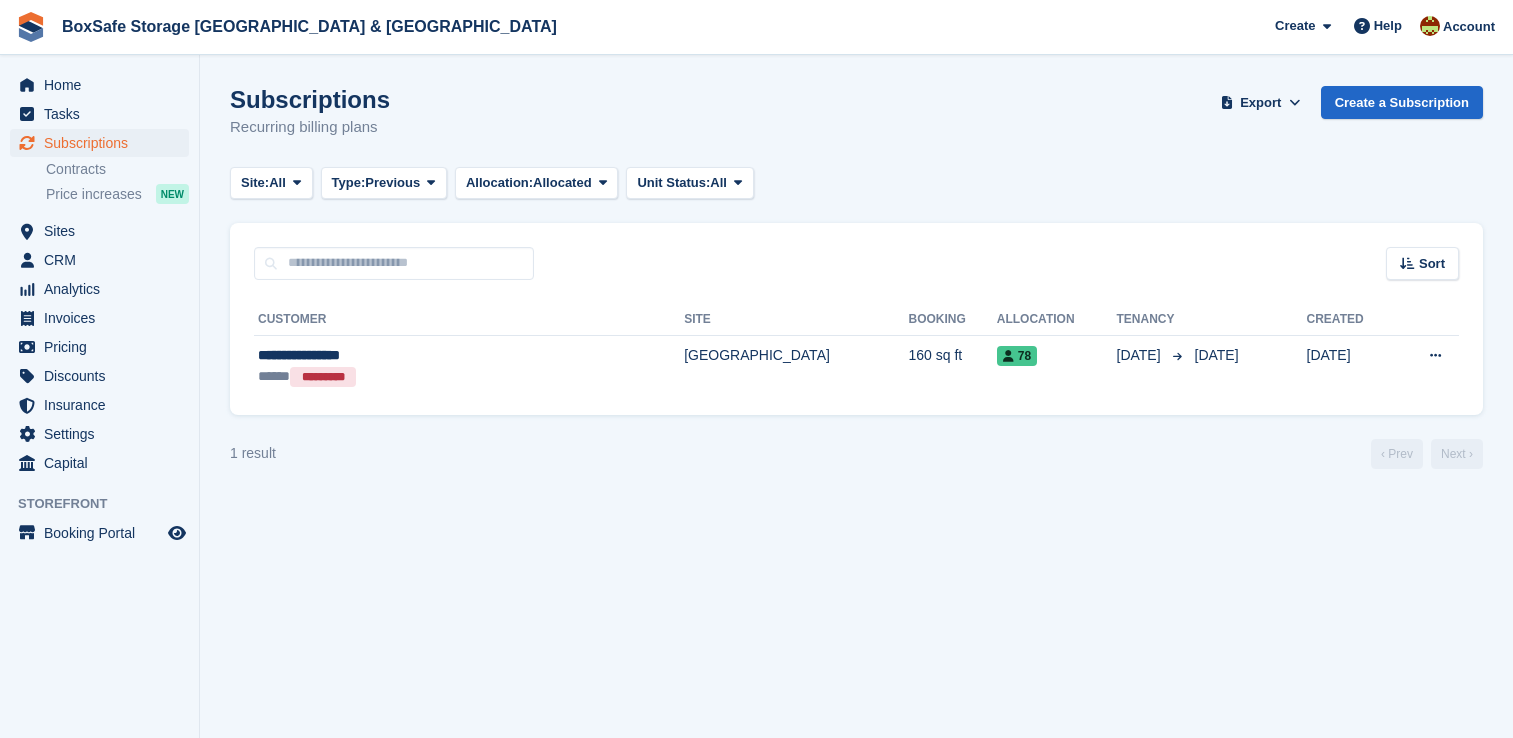 scroll, scrollTop: 0, scrollLeft: 0, axis: both 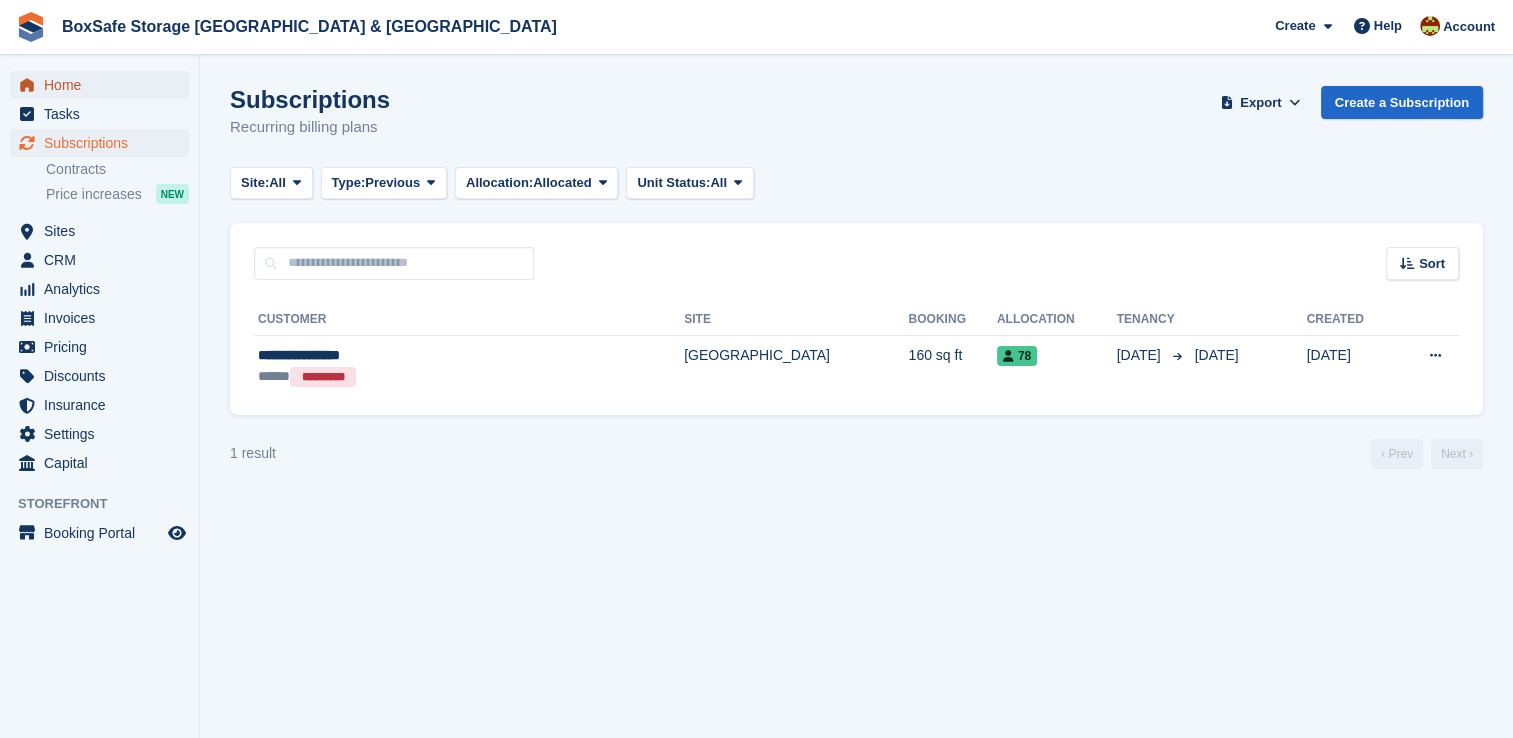 click on "Home" at bounding box center (104, 85) 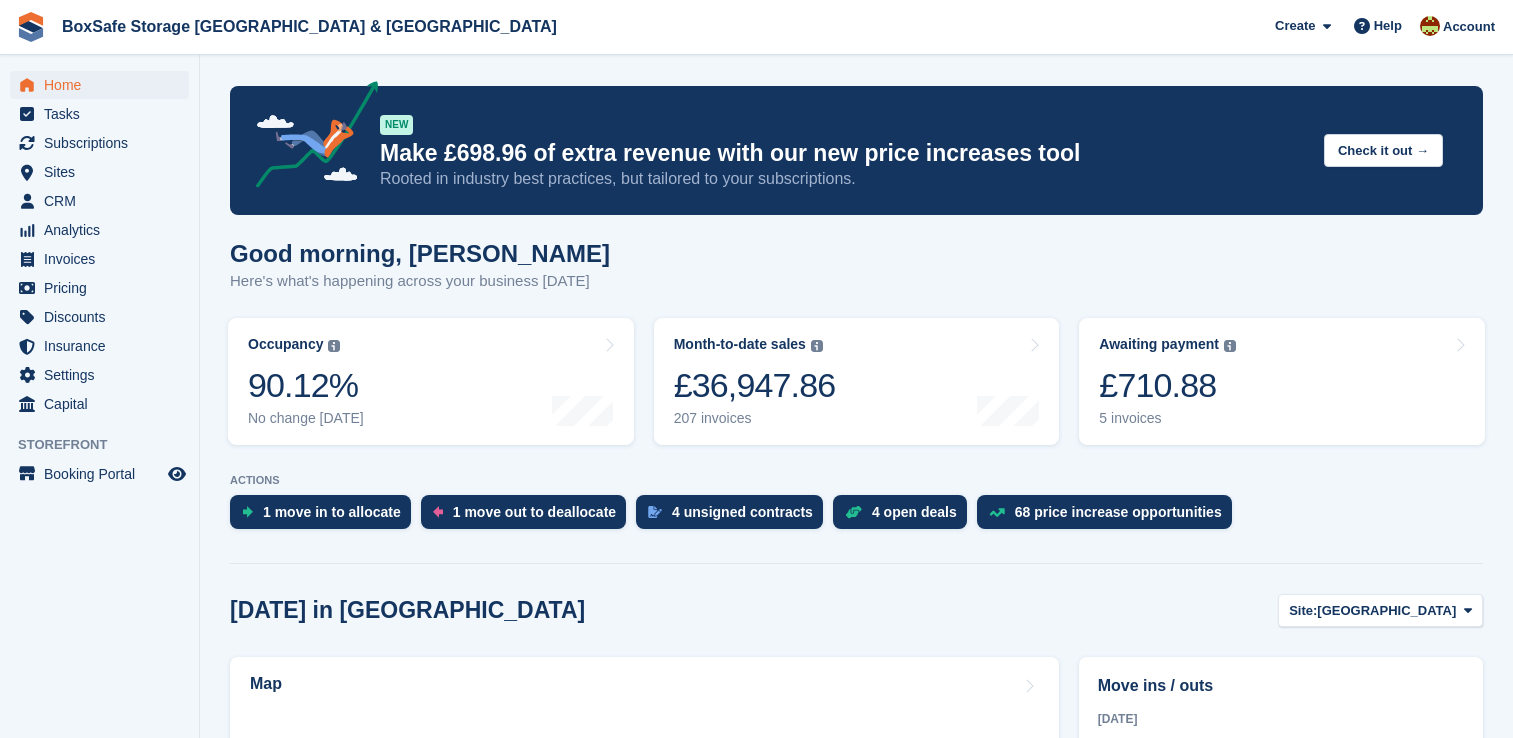 scroll, scrollTop: 0, scrollLeft: 0, axis: both 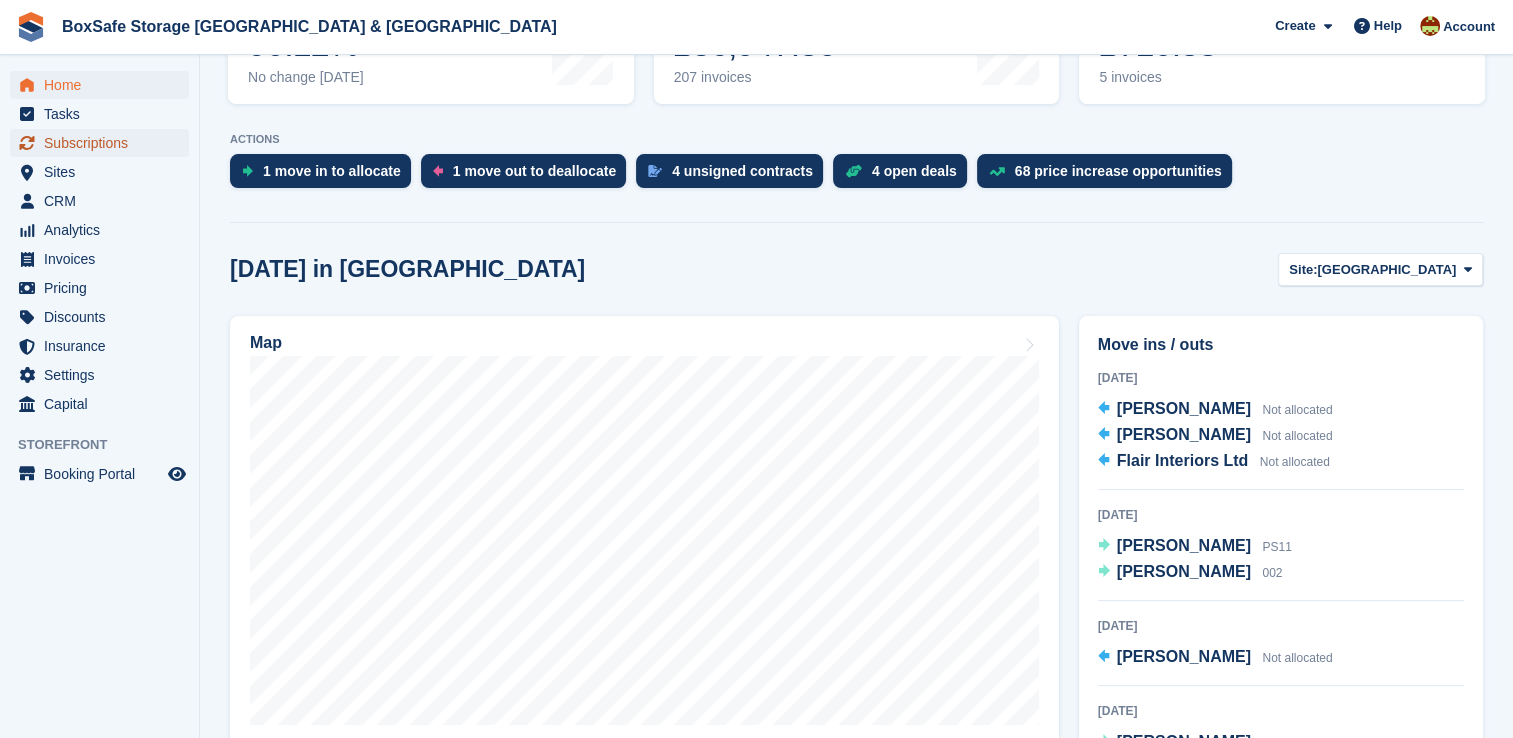 click on "Subscriptions" at bounding box center [104, 143] 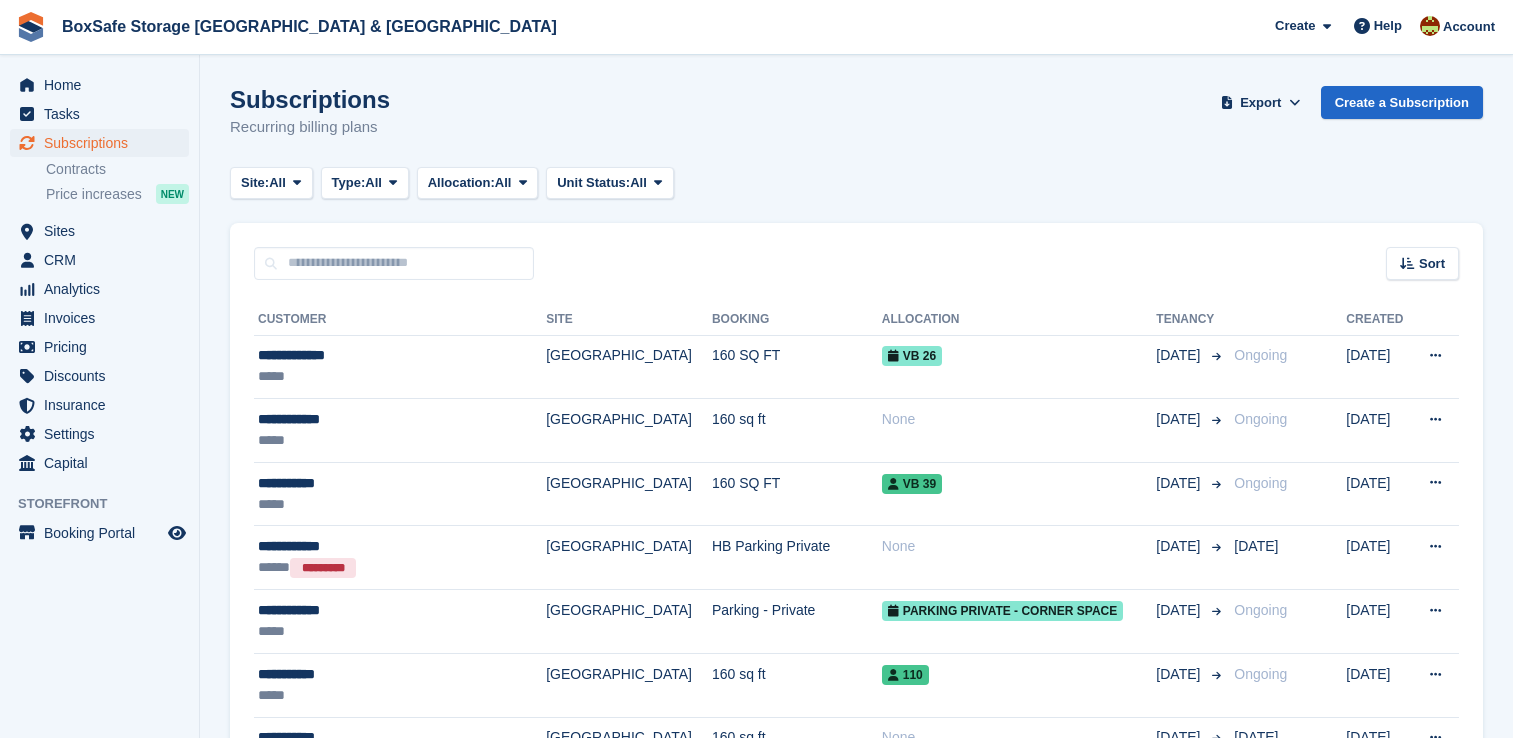 scroll, scrollTop: 0, scrollLeft: 0, axis: both 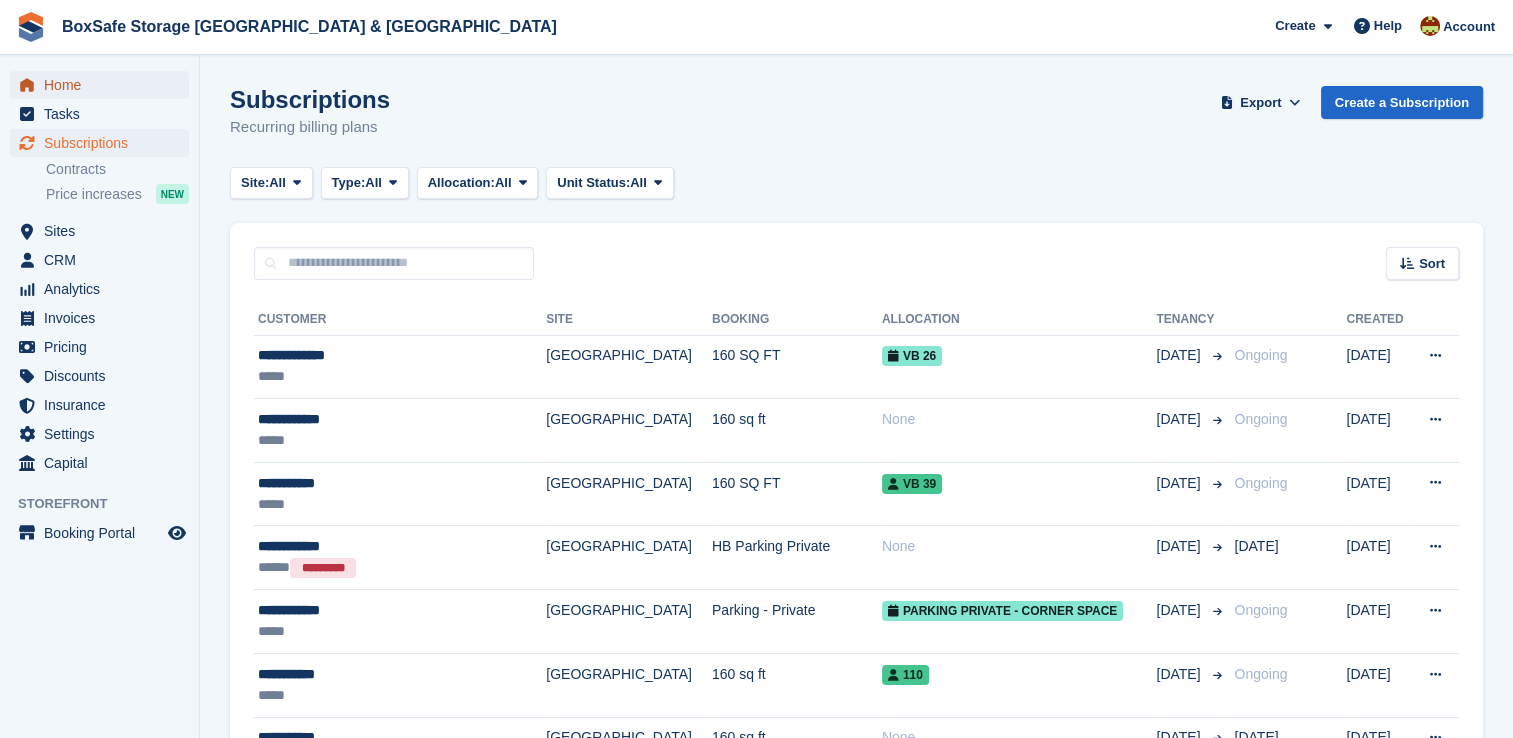 click on "Home" at bounding box center [104, 85] 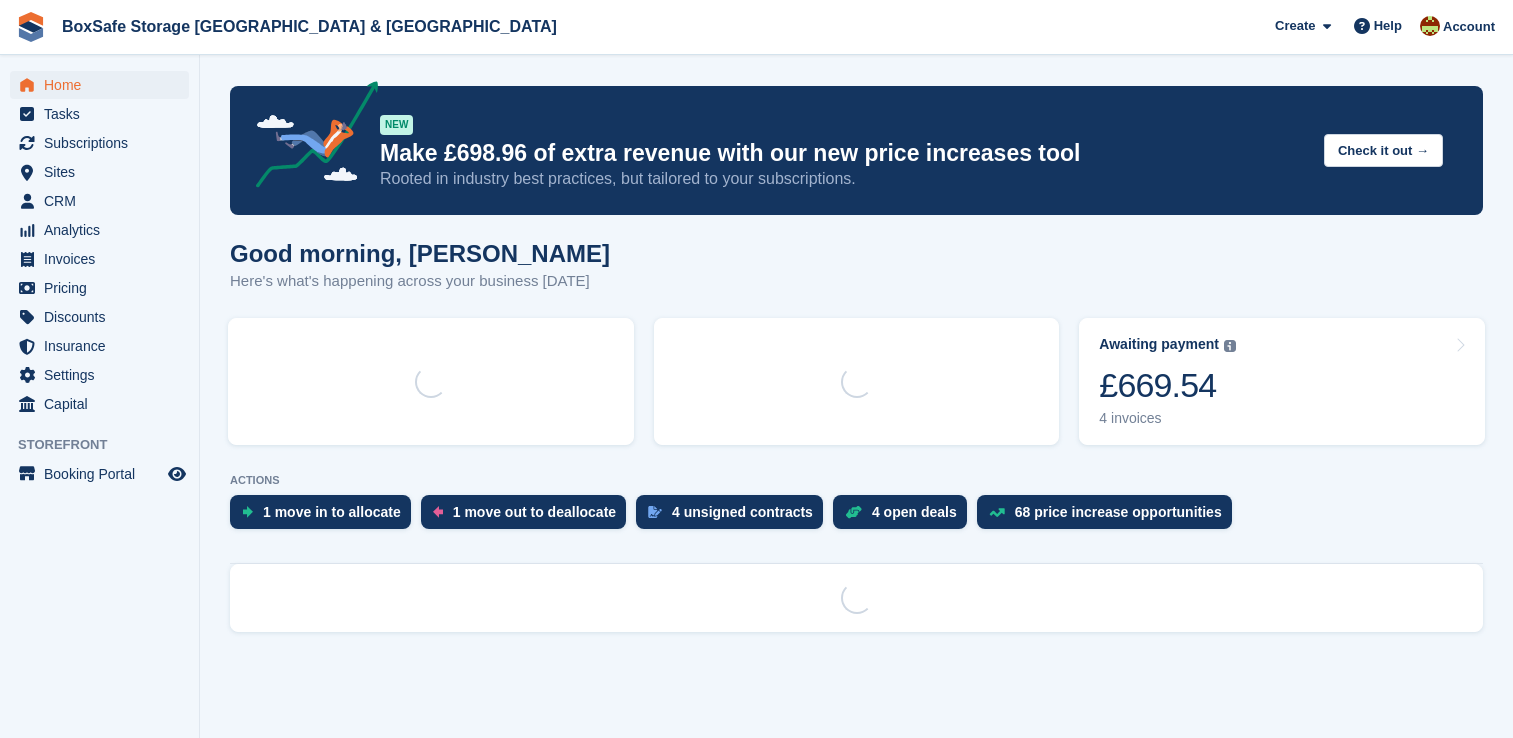 scroll, scrollTop: 0, scrollLeft: 0, axis: both 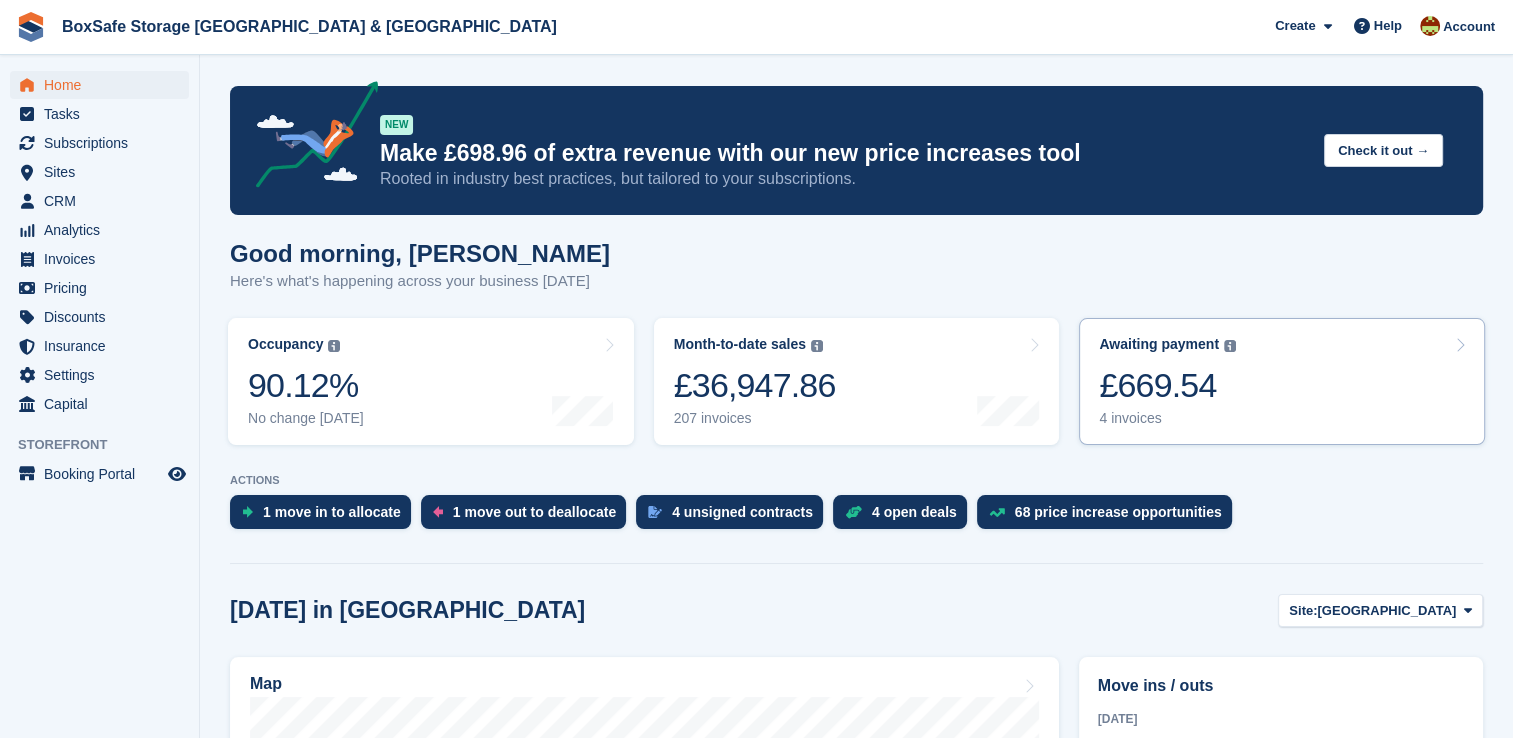 click on "Awaiting payment
The total outstanding balance on all open invoices.
£669.54
4 invoices" at bounding box center [1282, 381] 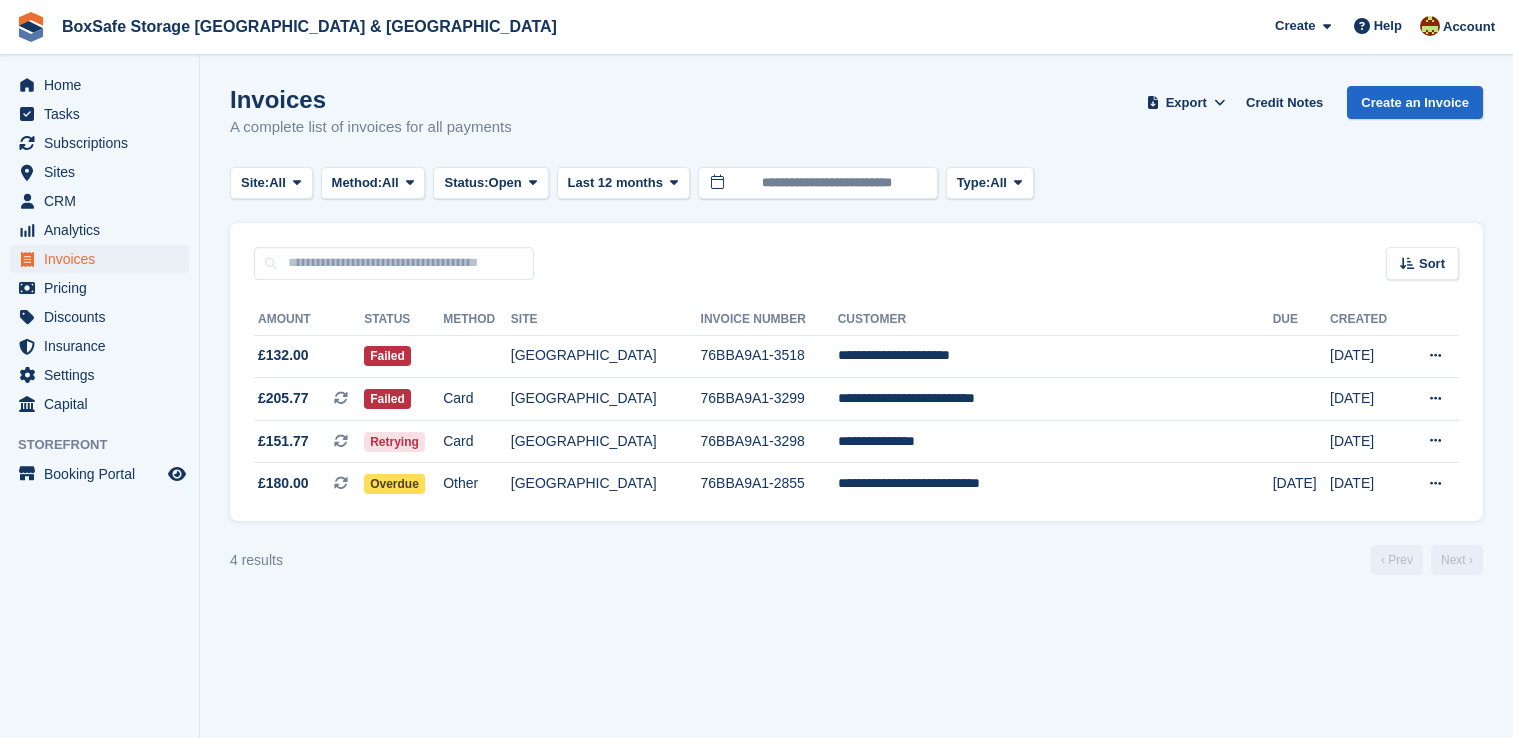 scroll, scrollTop: 0, scrollLeft: 0, axis: both 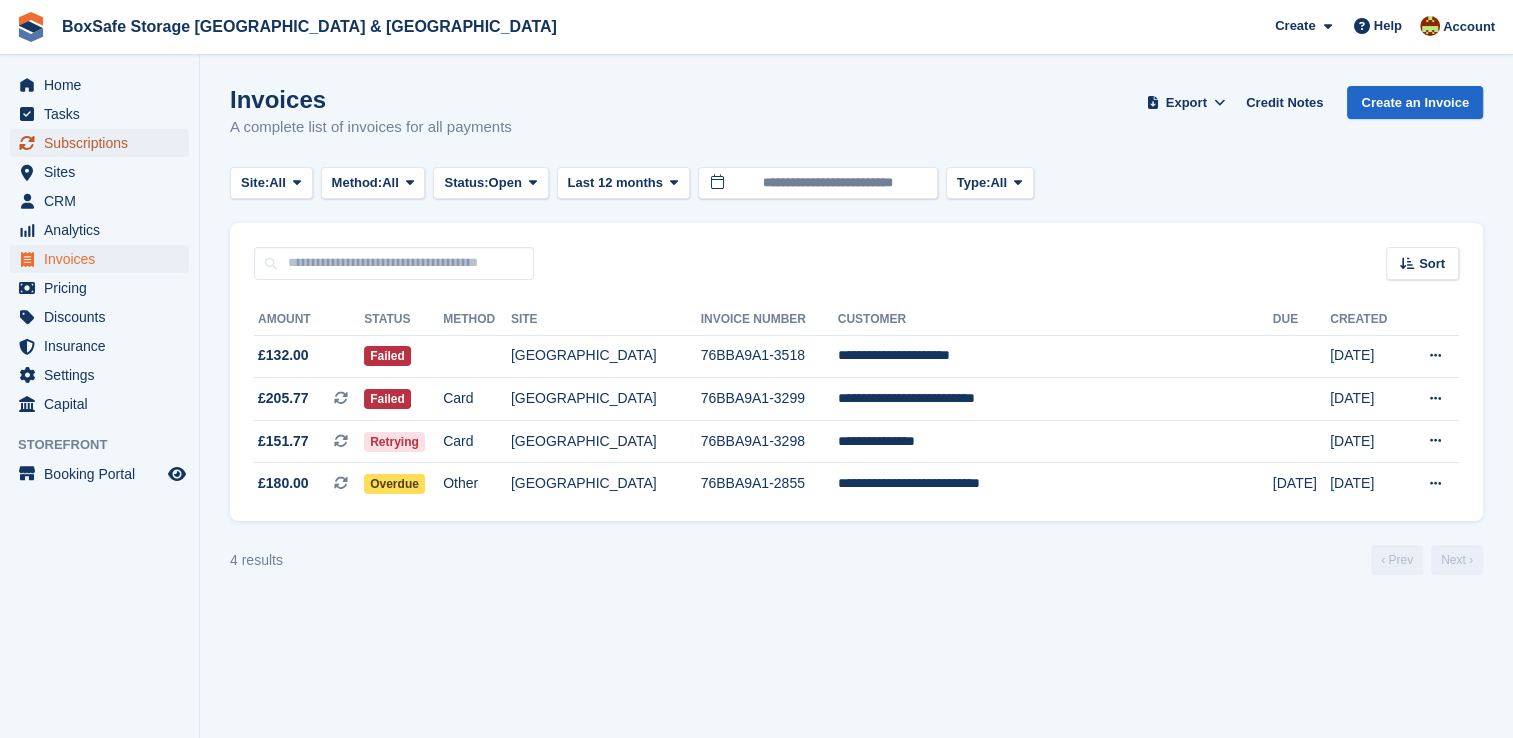 click on "Subscriptions" at bounding box center (104, 143) 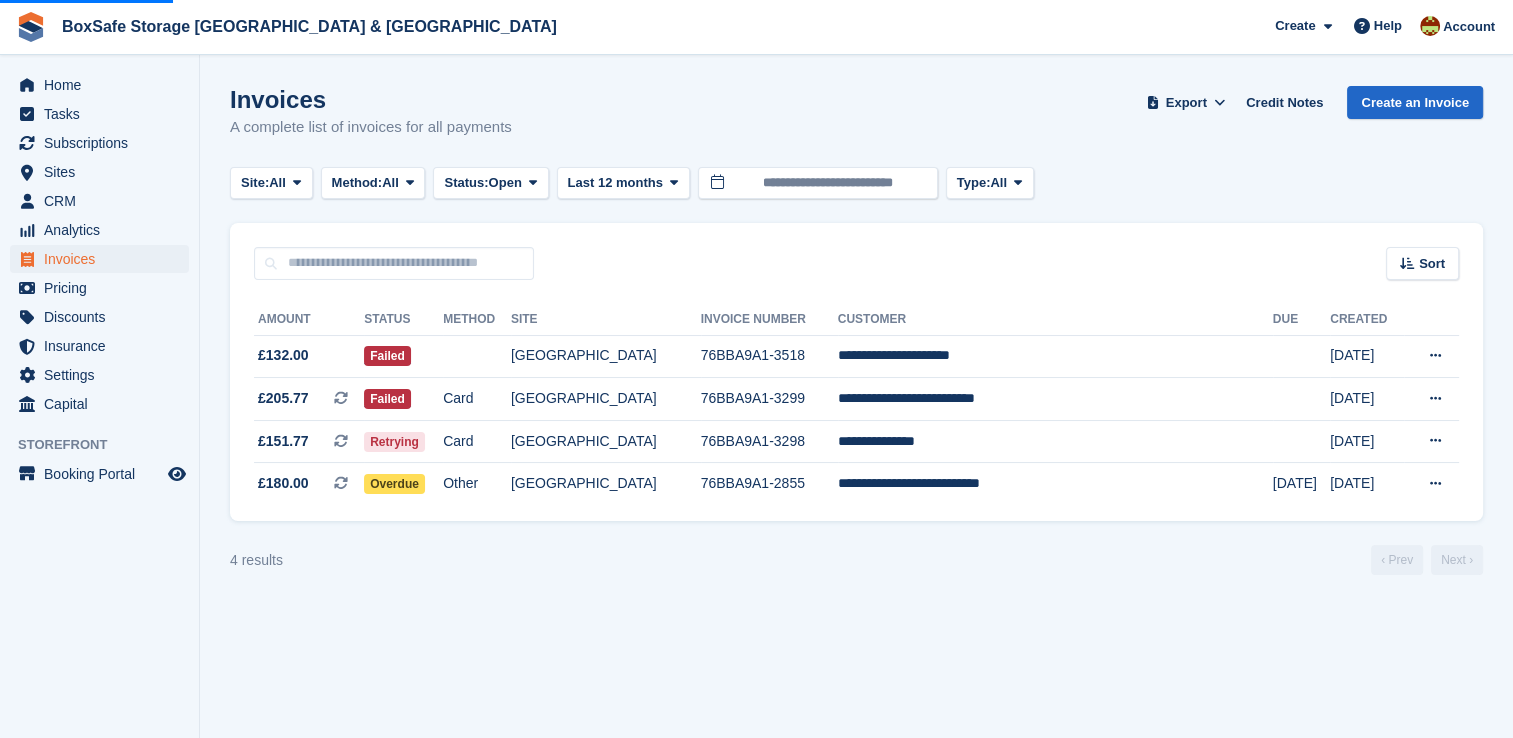 click on "**********" at bounding box center [856, 401] 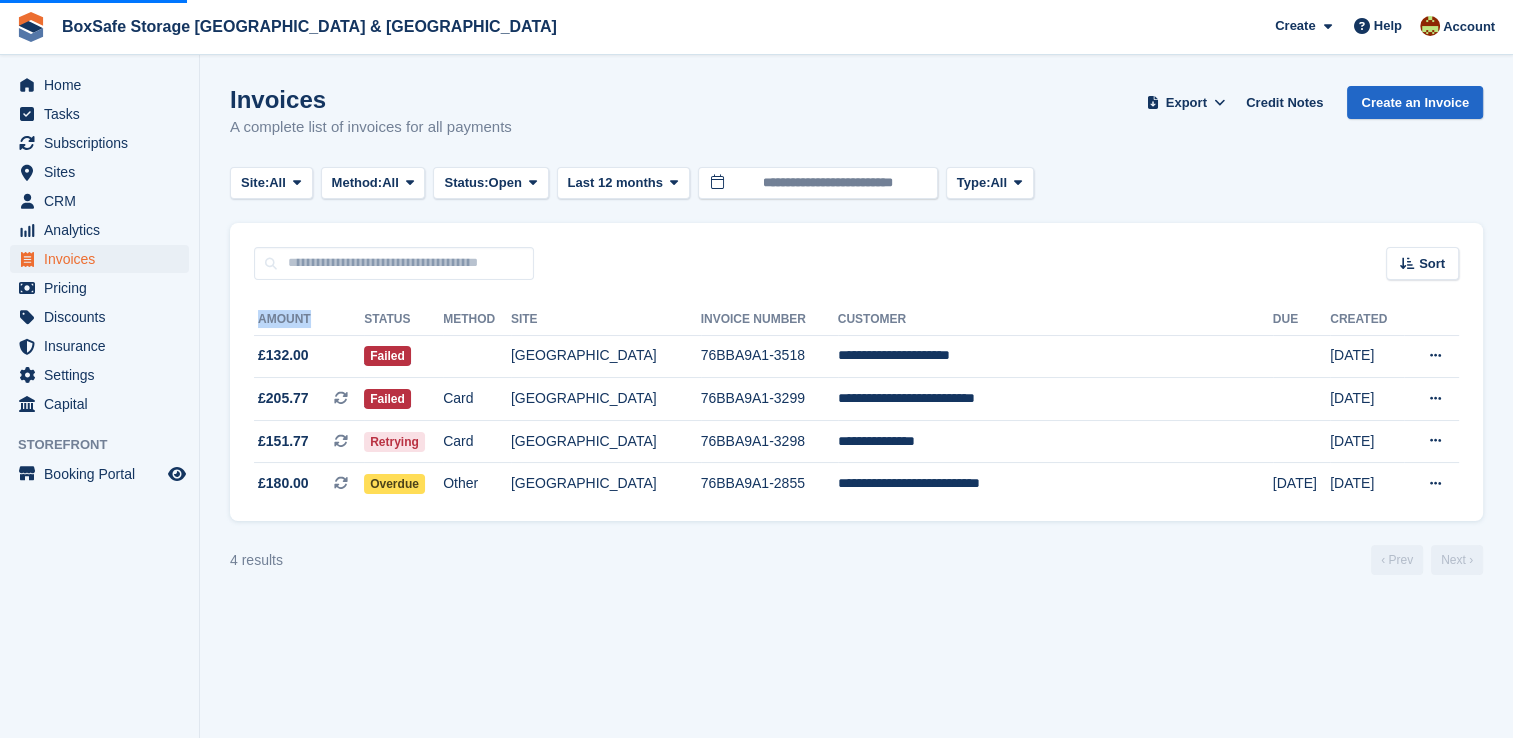 click on "**********" at bounding box center [856, 401] 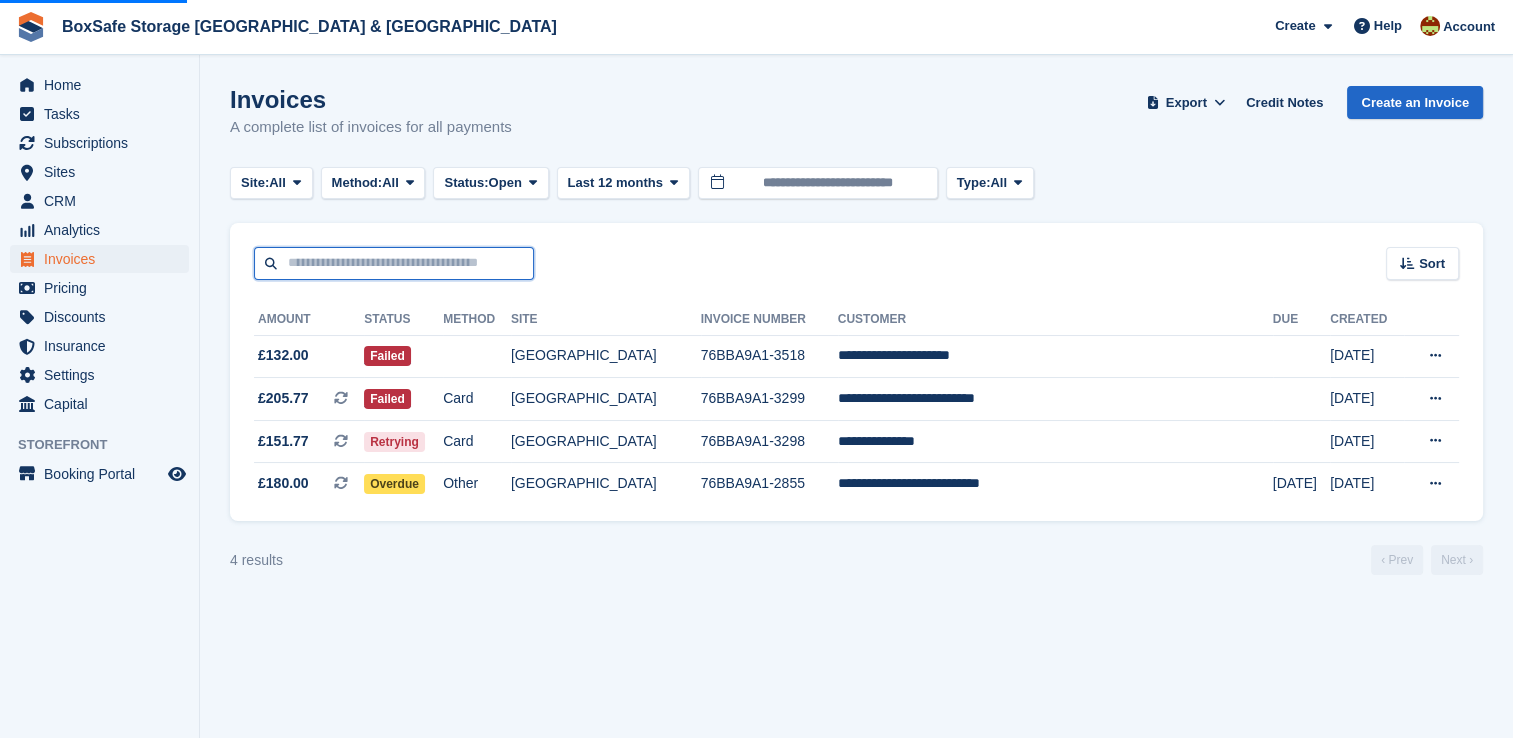 click at bounding box center [394, 263] 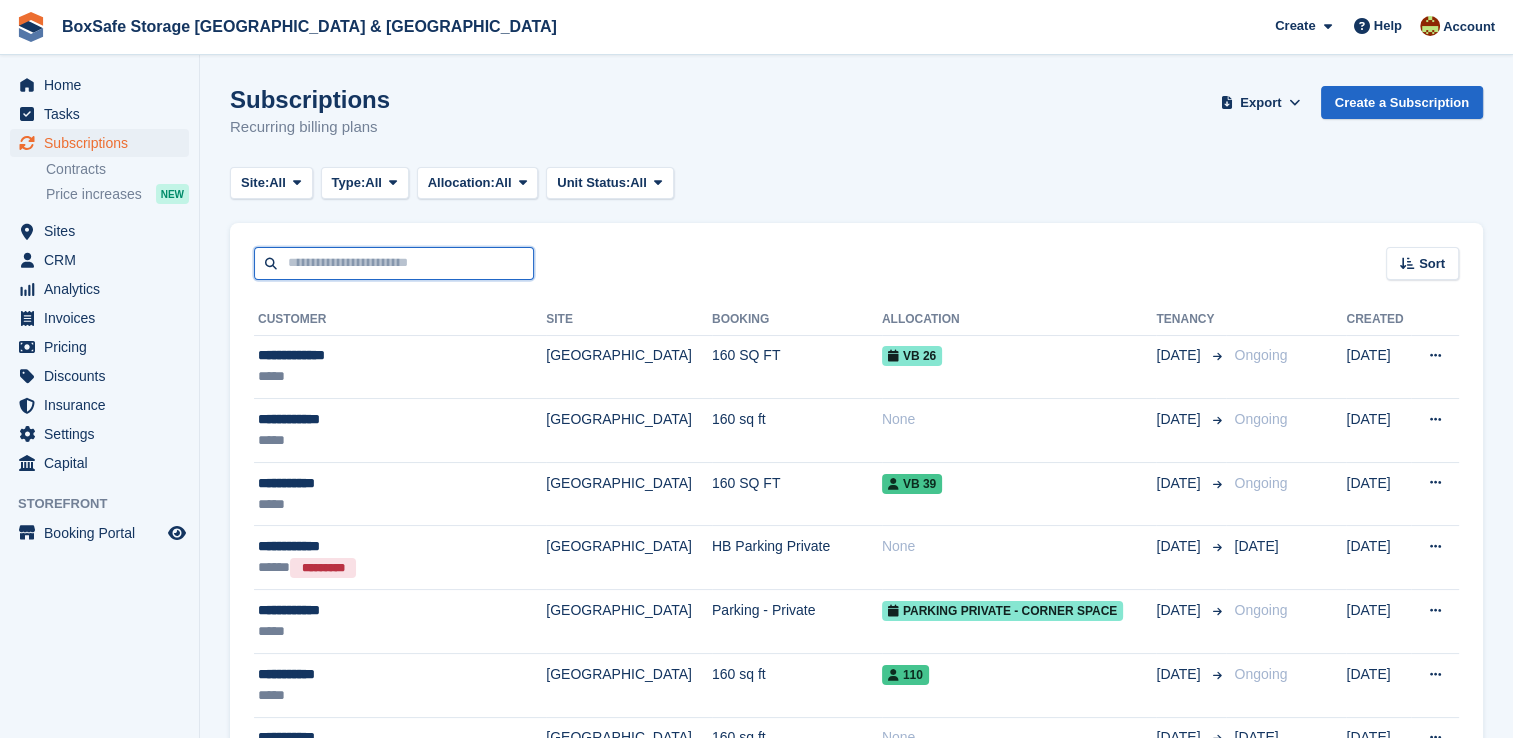 click at bounding box center (394, 263) 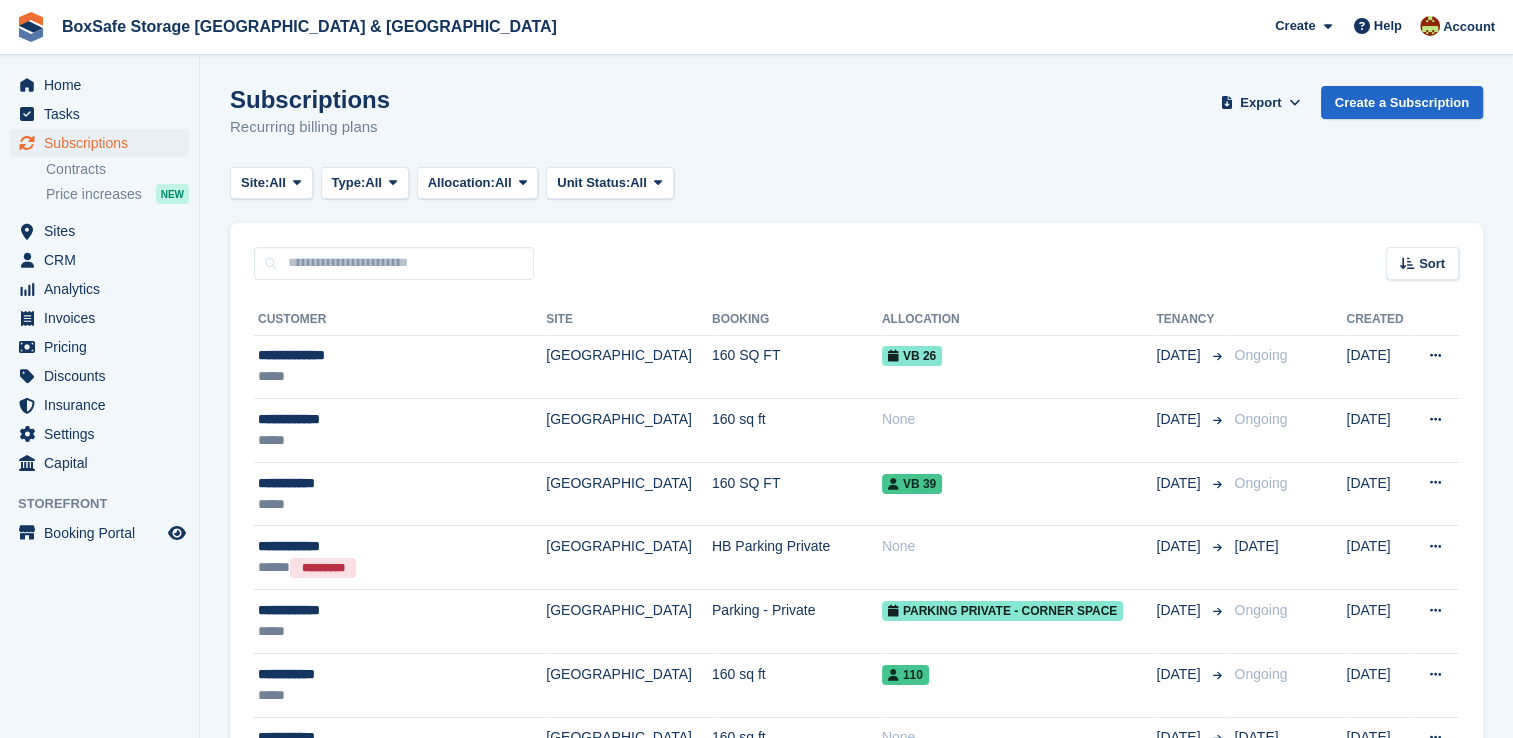 click on "Subscriptions
Recurring billing plans
Export
Export Subscriptions
Export a CSV of all Subscriptions which match the current filters.
Please allow time for large exports.
Start Export
Create a Subscription" at bounding box center [856, 124] 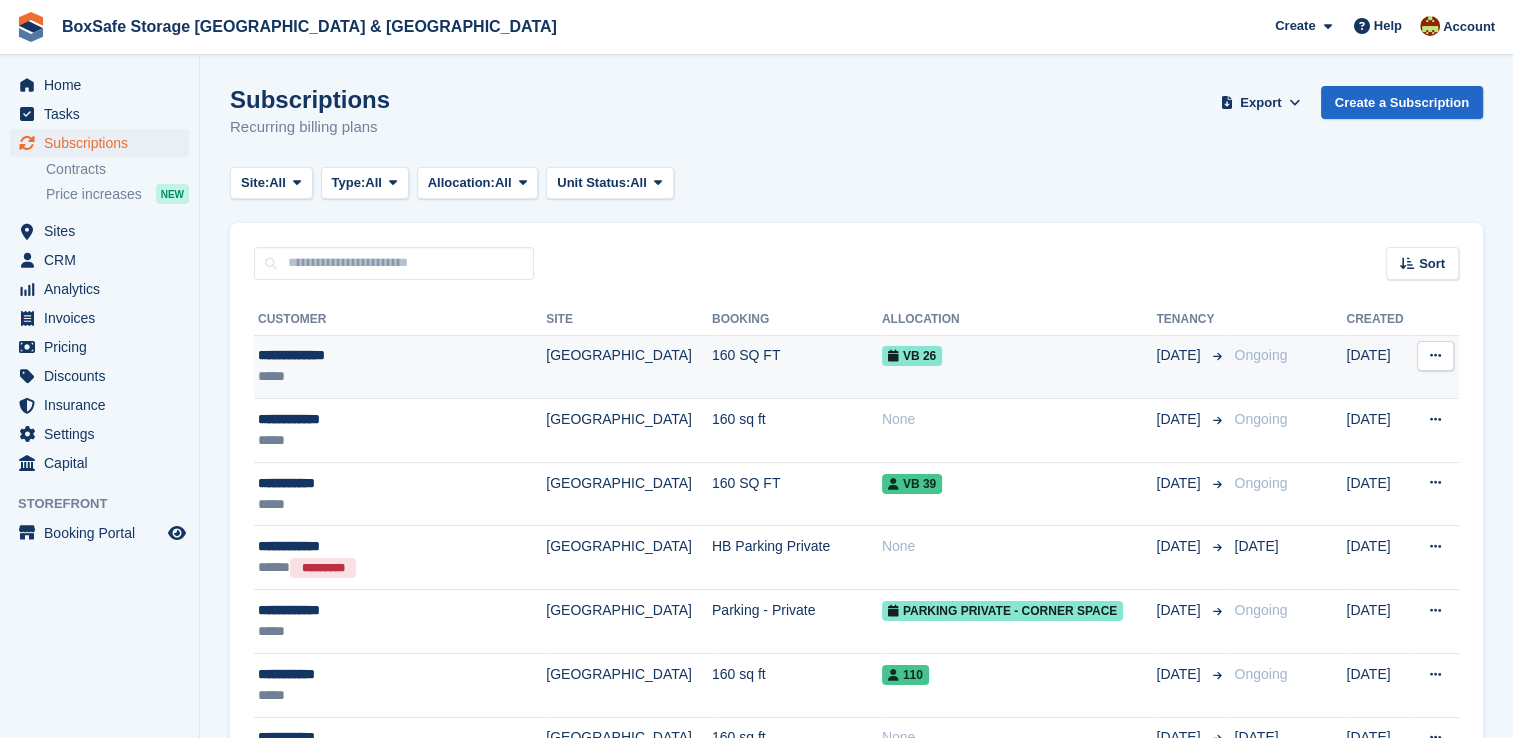 click on "VB 26" at bounding box center (1019, 355) 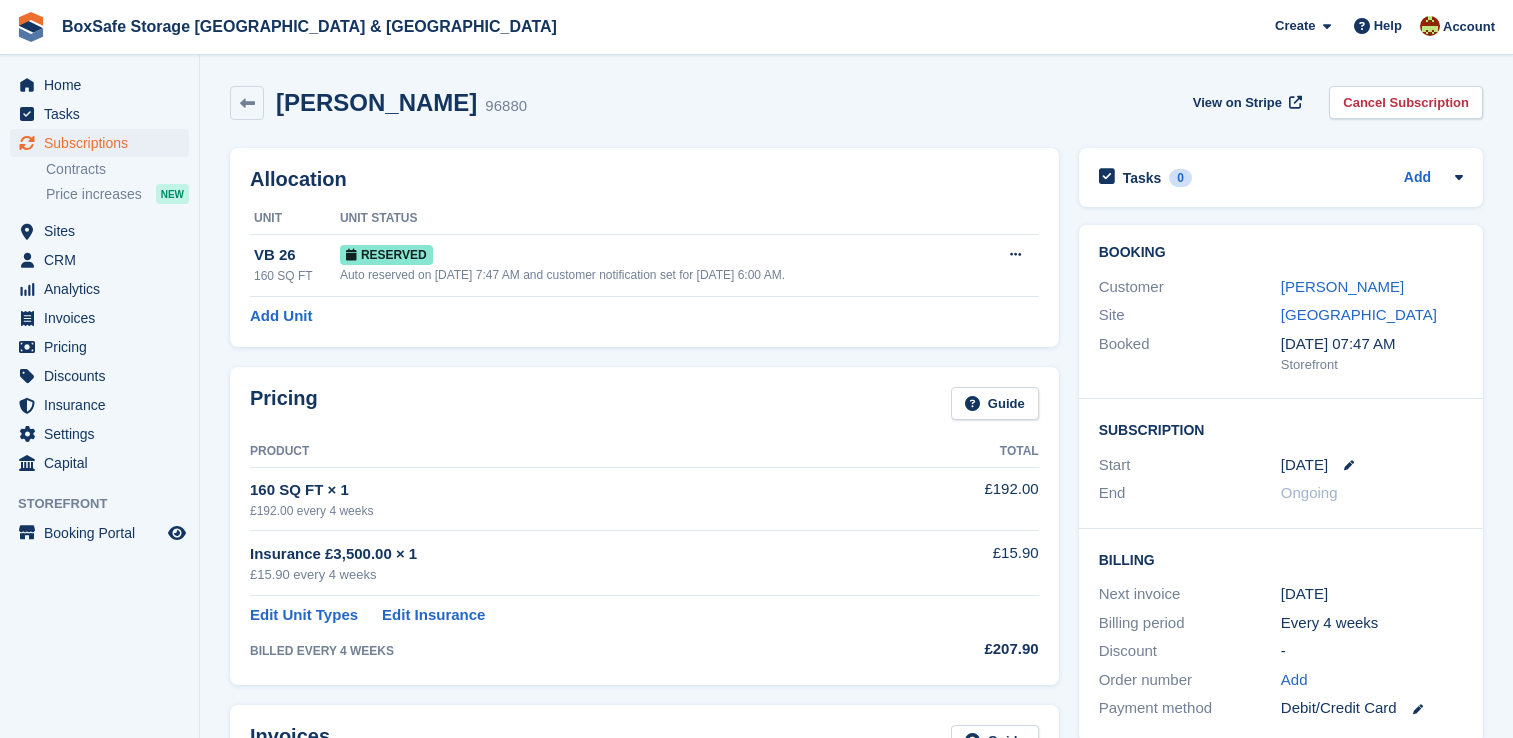 scroll, scrollTop: 0, scrollLeft: 0, axis: both 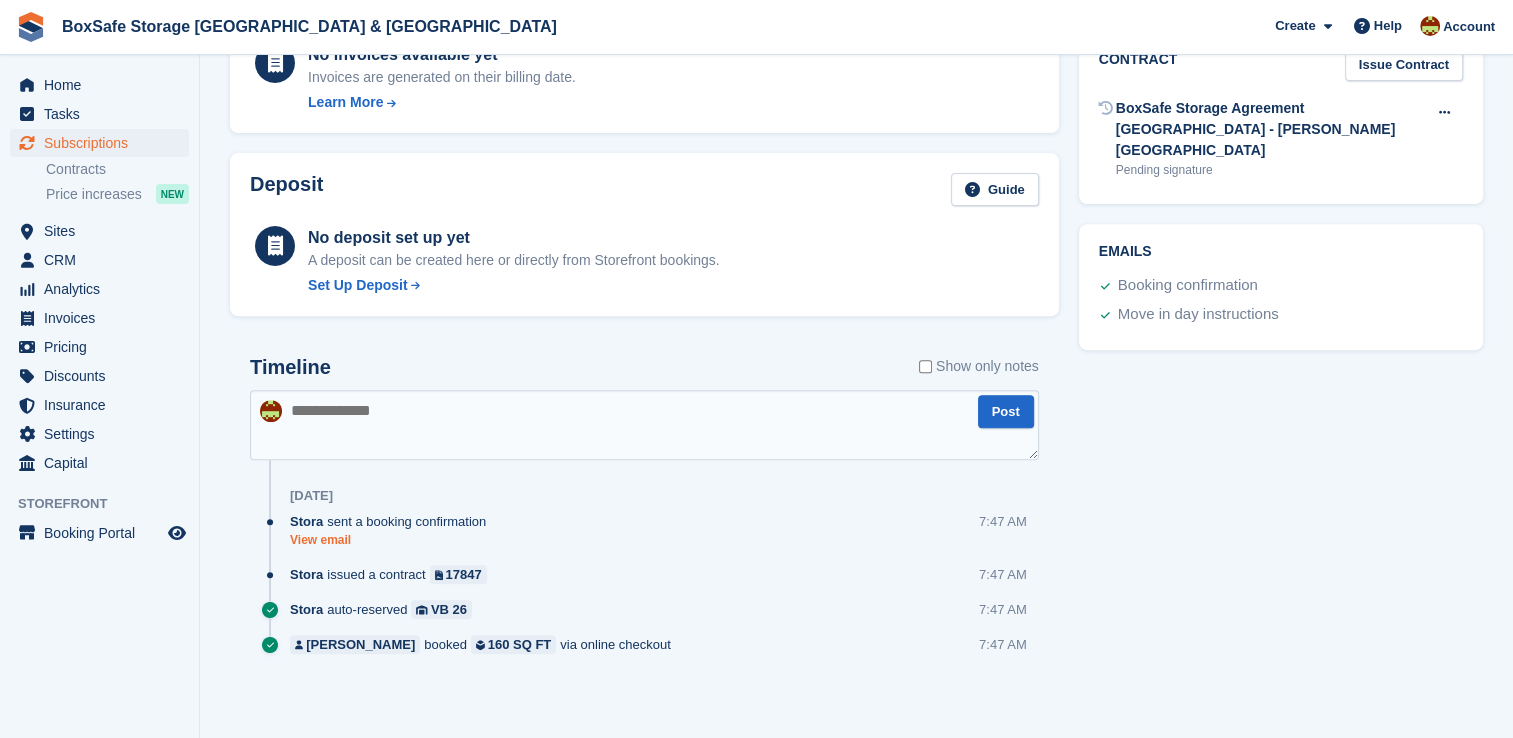 click on "View email" at bounding box center (393, 540) 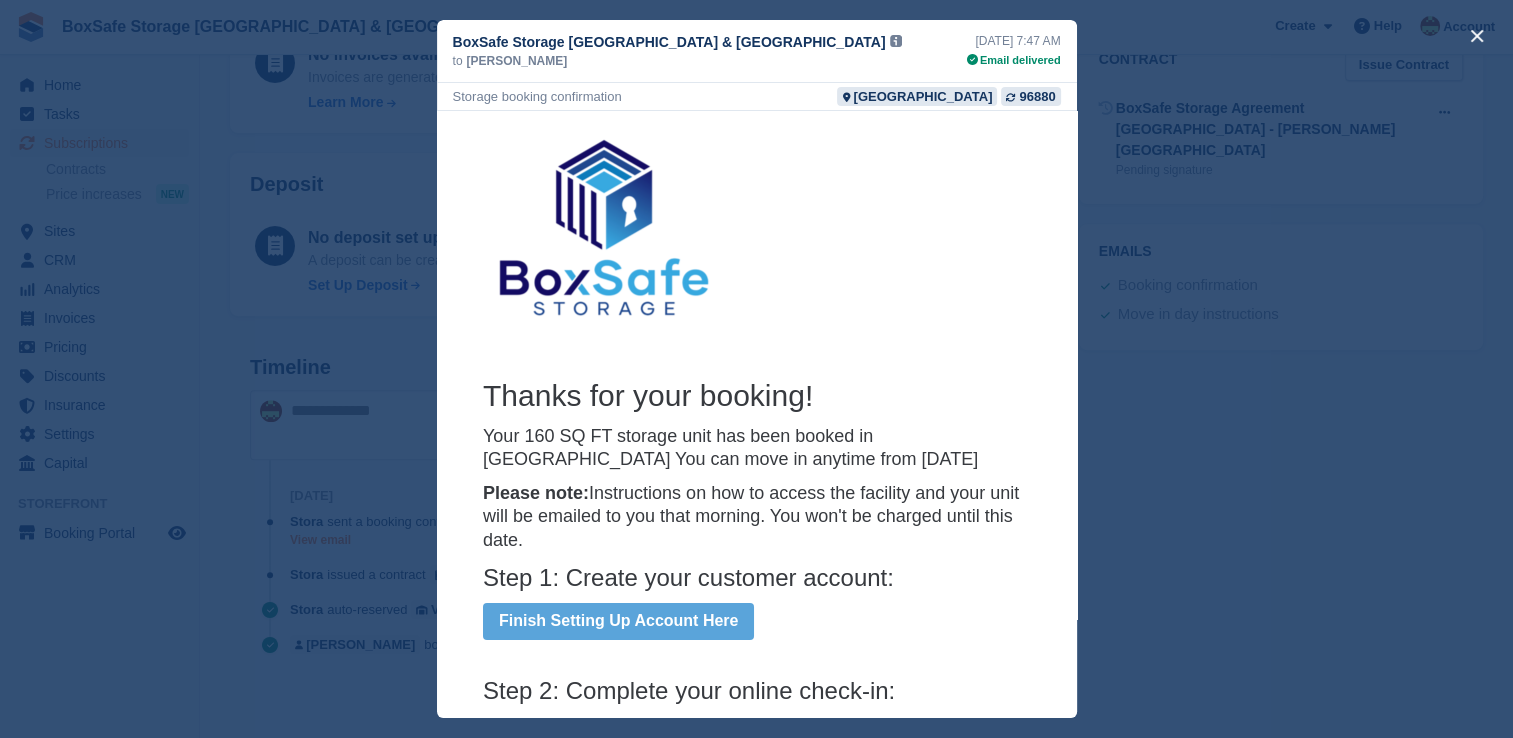 scroll, scrollTop: 0, scrollLeft: 0, axis: both 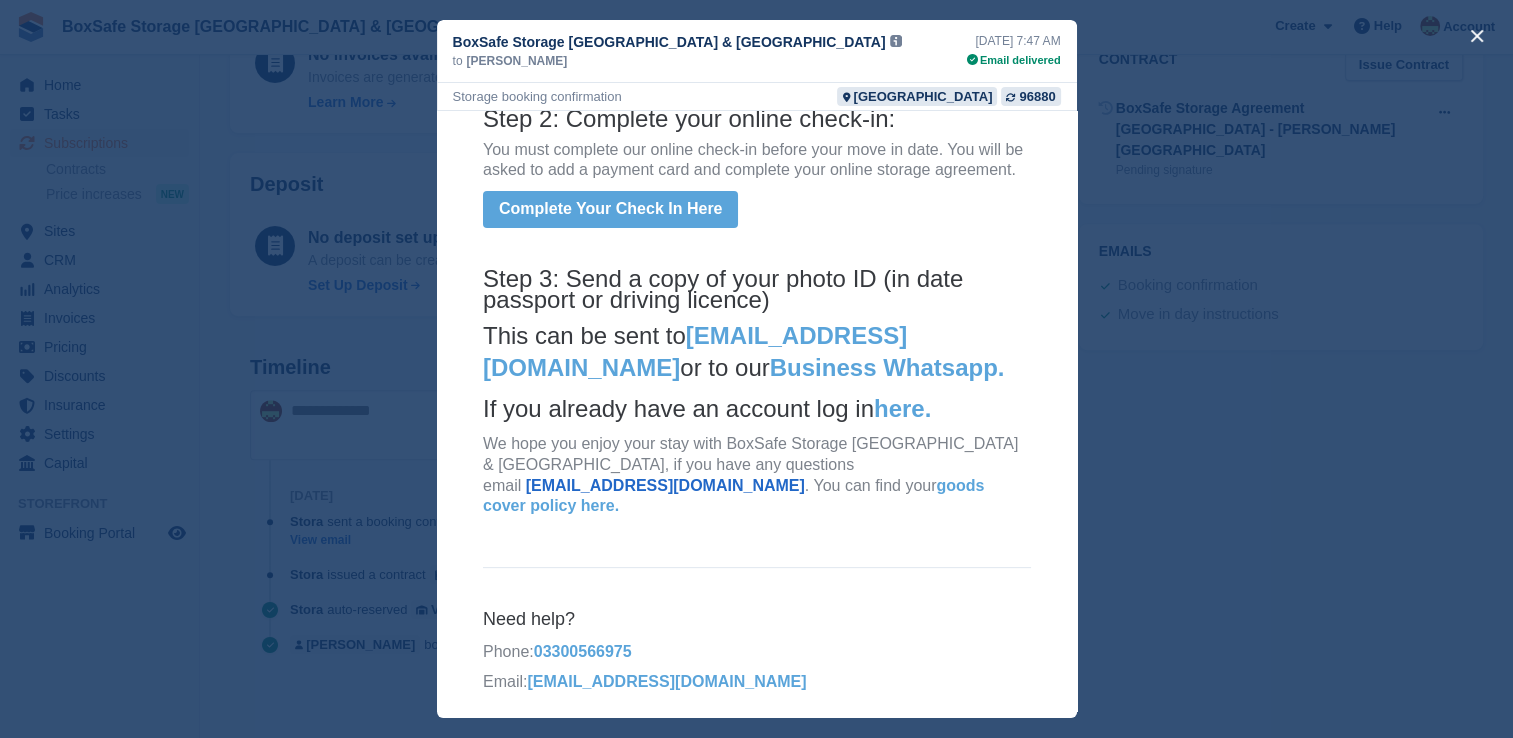 drag, startPoint x: 1063, startPoint y: 201, endPoint x: 1516, endPoint y: 585, distance: 593.856 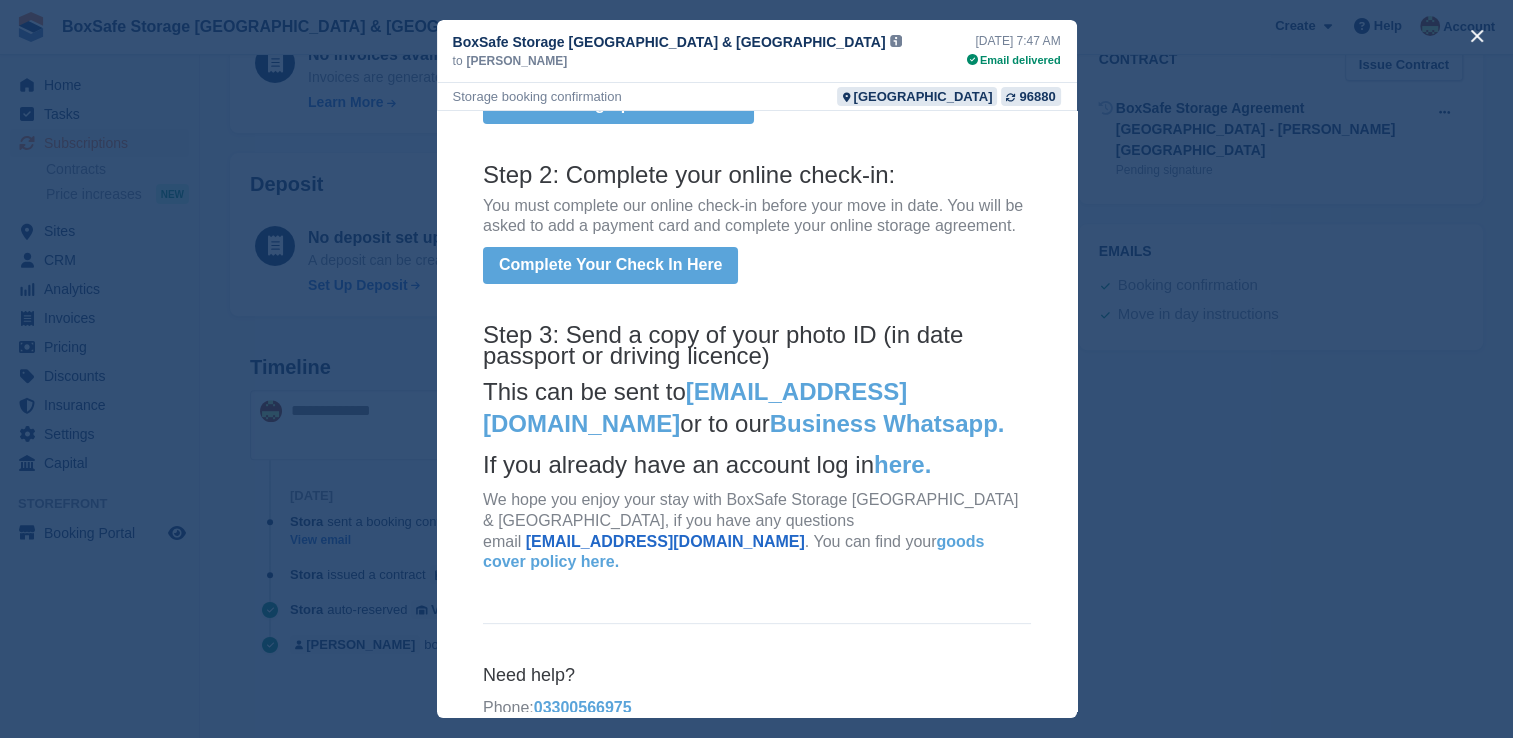 drag, startPoint x: 1069, startPoint y: 516, endPoint x: 1518, endPoint y: 601, distance: 456.97482 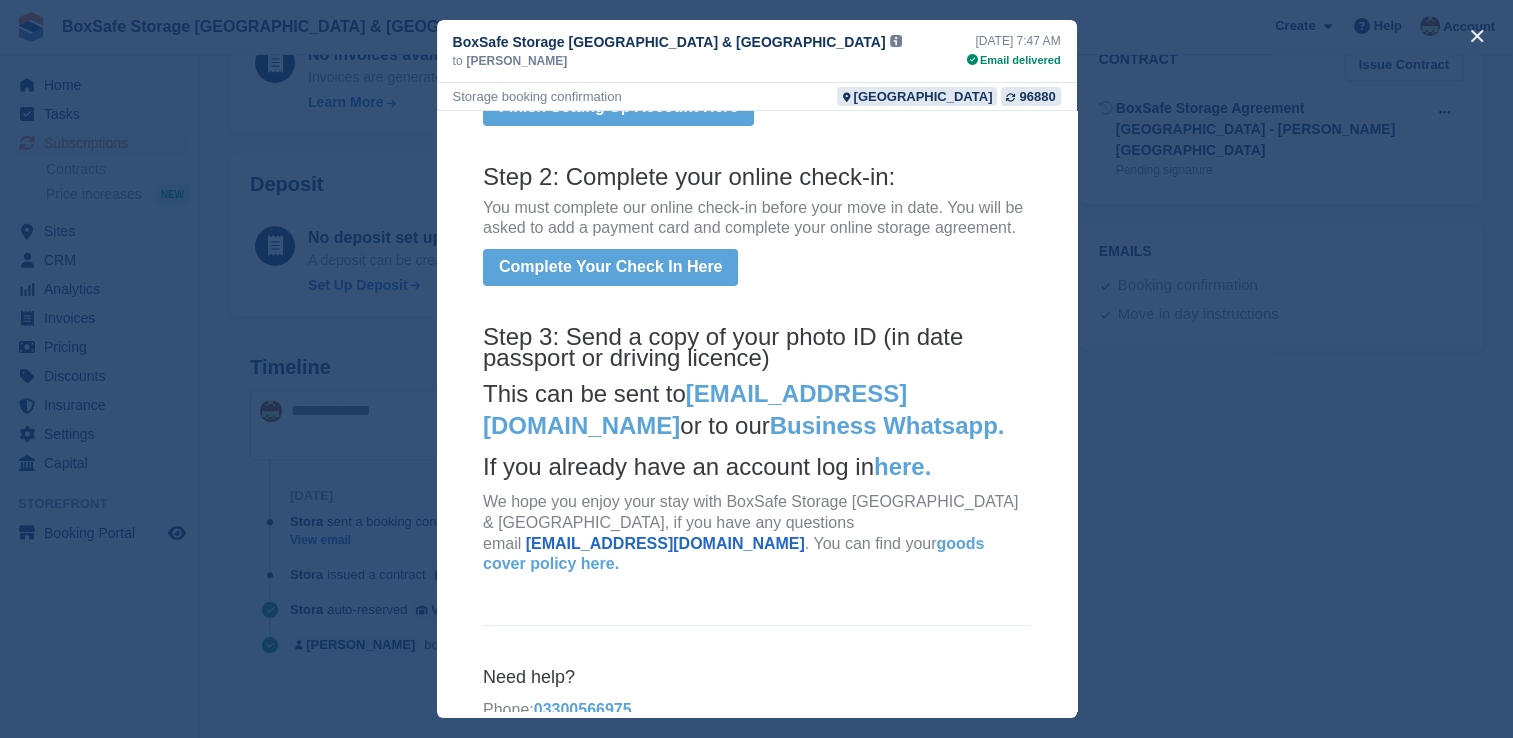 click on "Business Whatsapp." at bounding box center (886, 425) 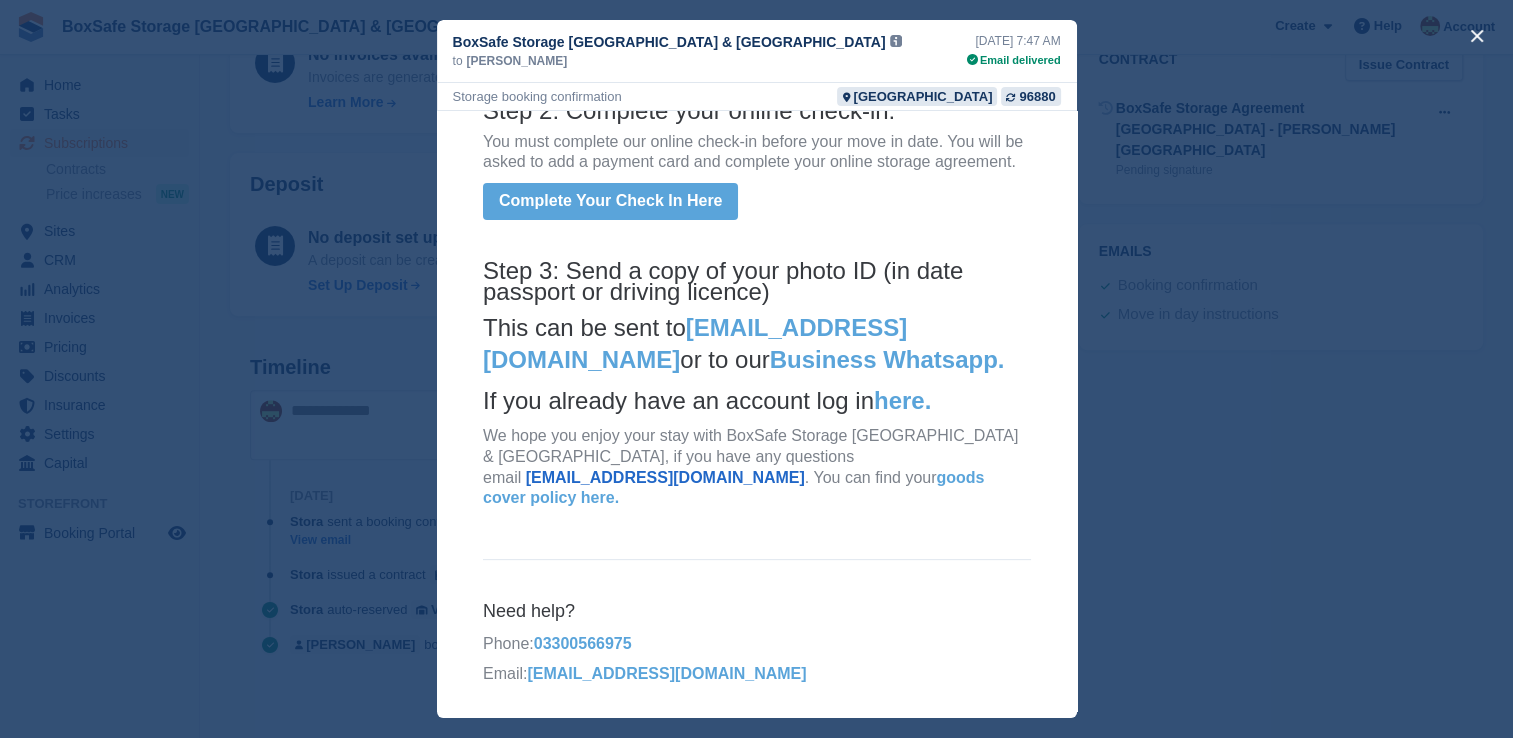 scroll, scrollTop: 0, scrollLeft: 0, axis: both 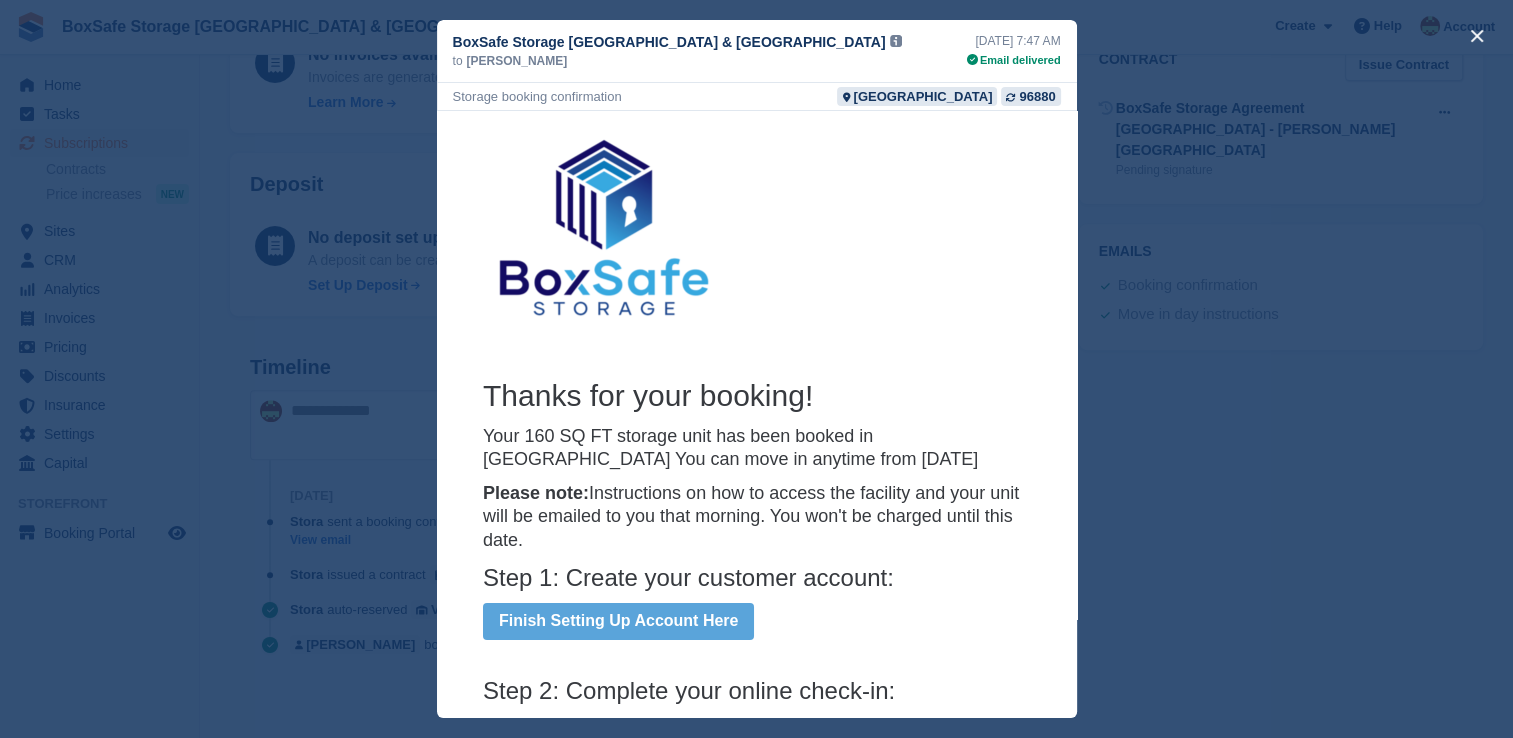 drag, startPoint x: 1072, startPoint y: 468, endPoint x: 1491, endPoint y: 221, distance: 486.3846 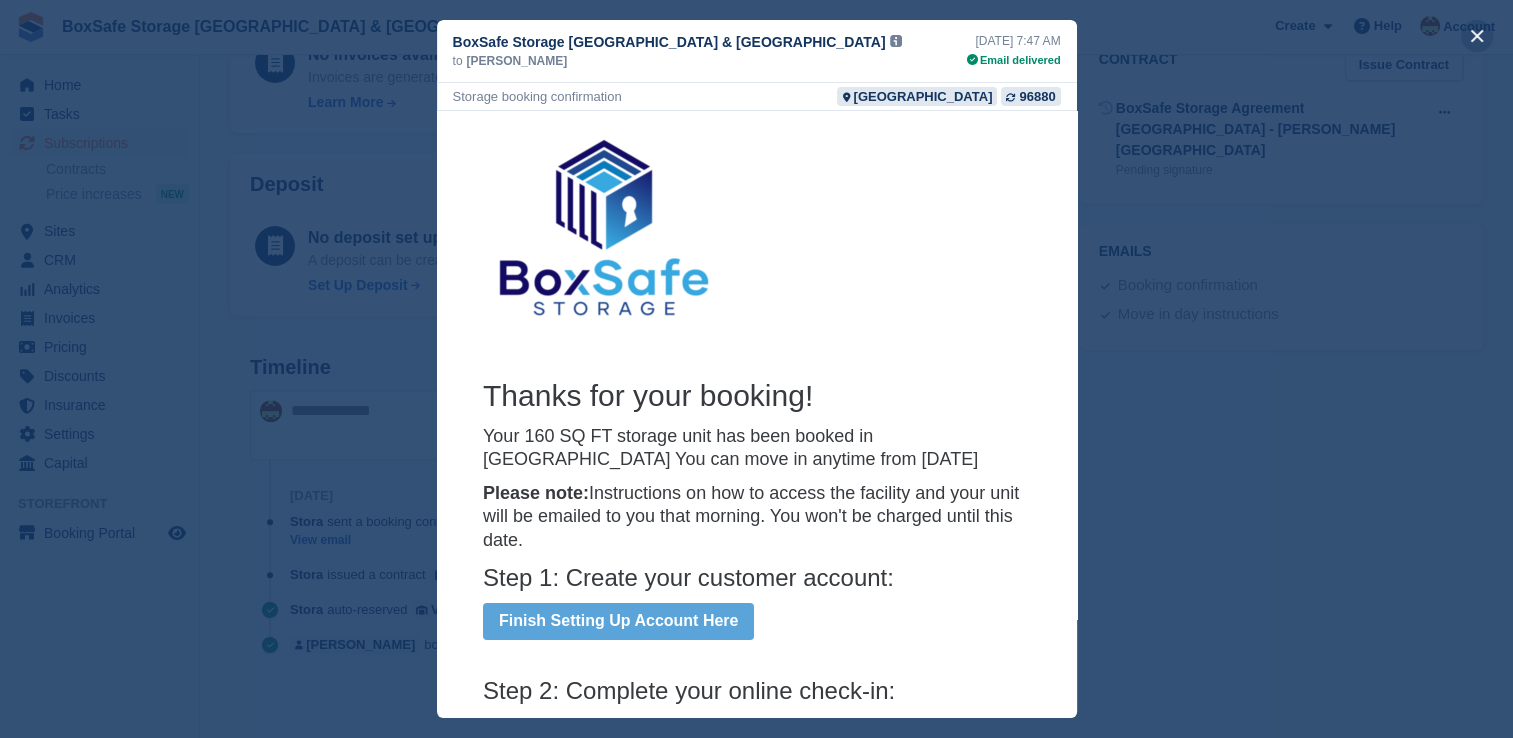 click at bounding box center (1477, 36) 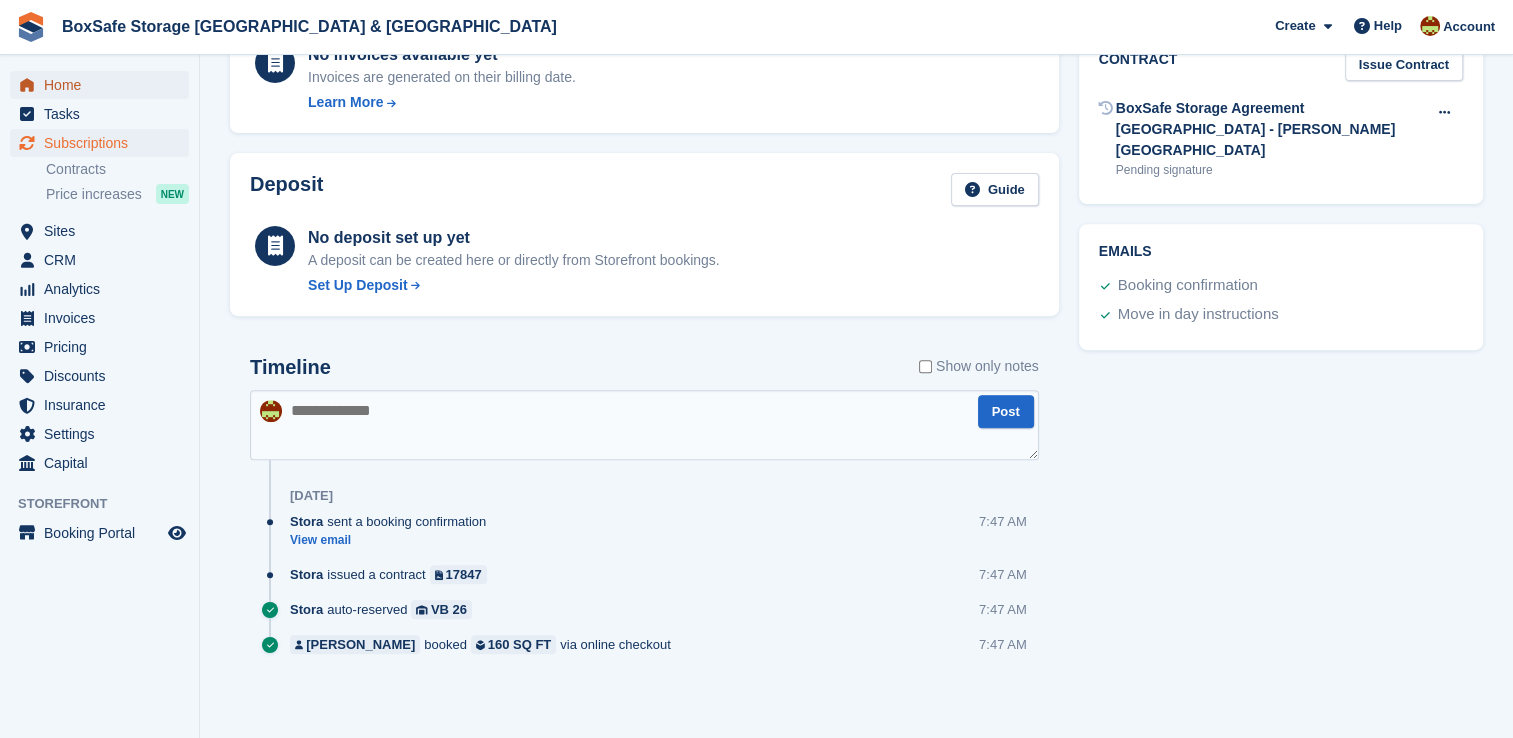 click on "Home" at bounding box center [104, 85] 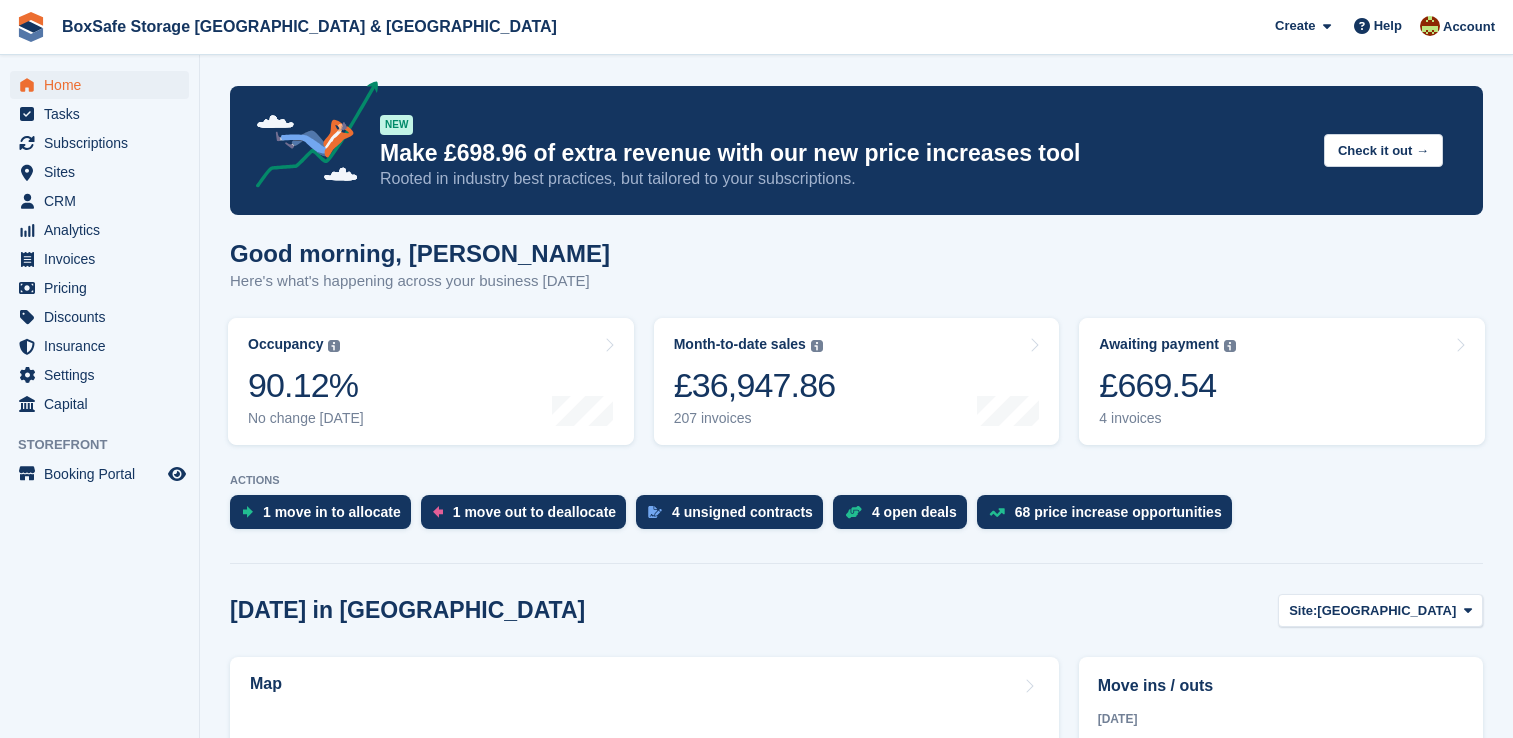 scroll, scrollTop: 0, scrollLeft: 0, axis: both 